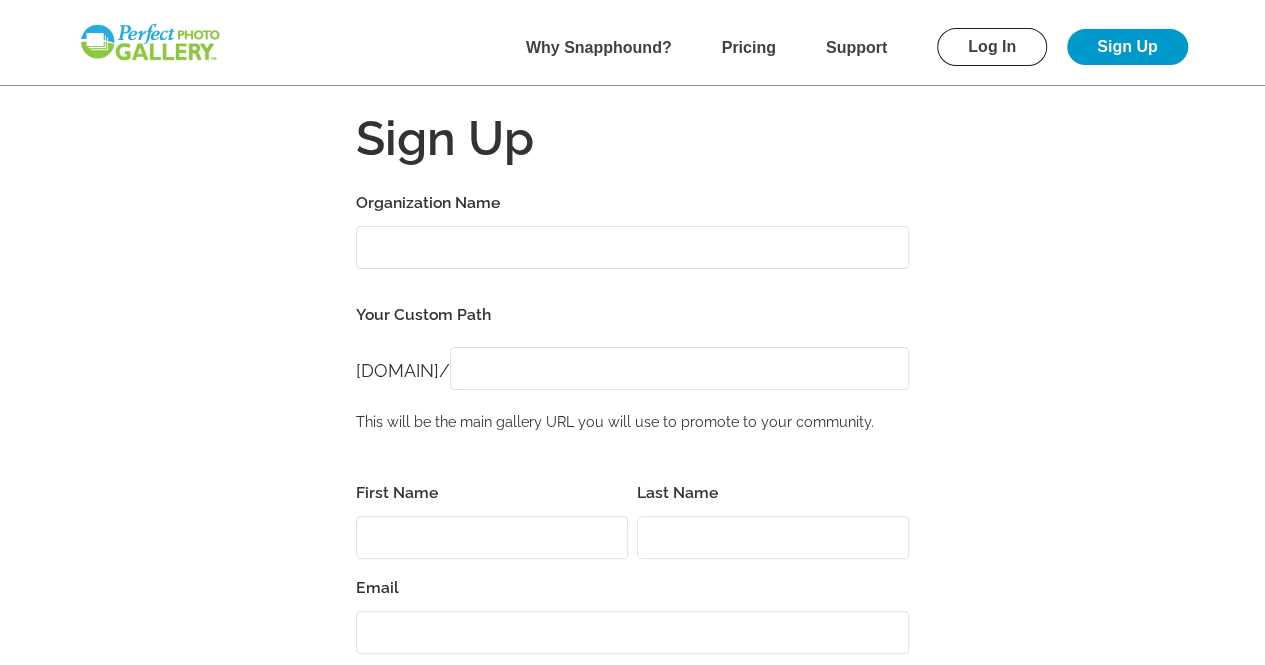 scroll, scrollTop: 13, scrollLeft: 0, axis: vertical 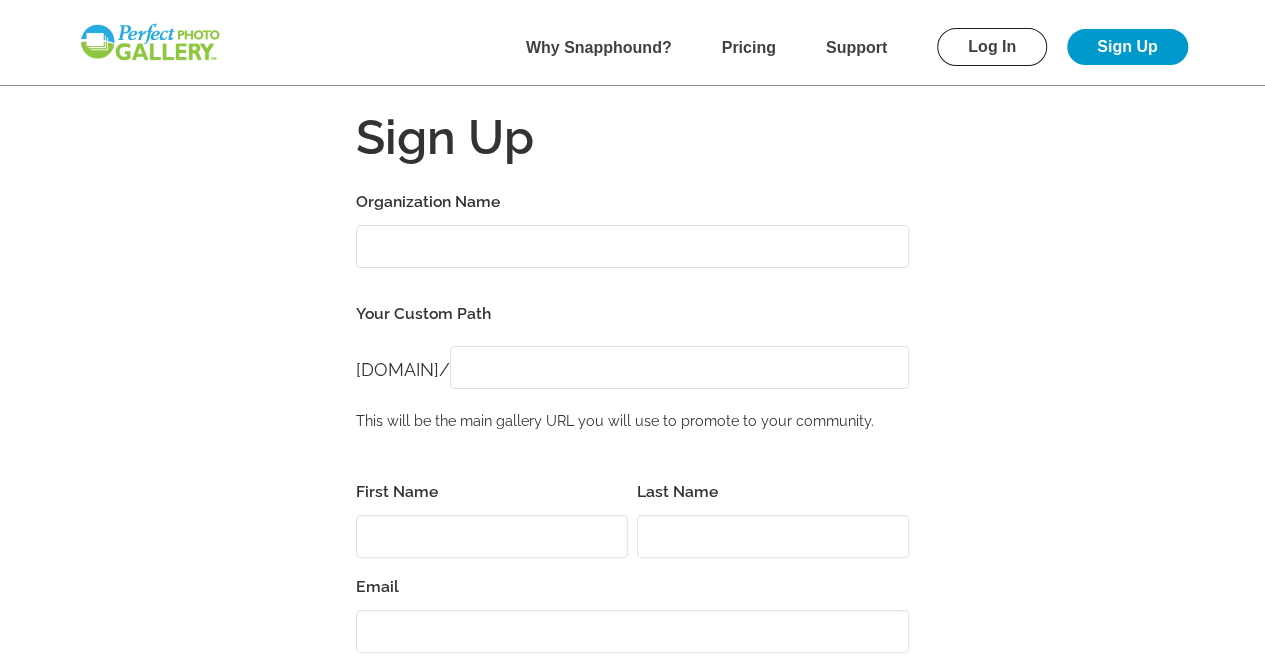 click on "Organization Name" 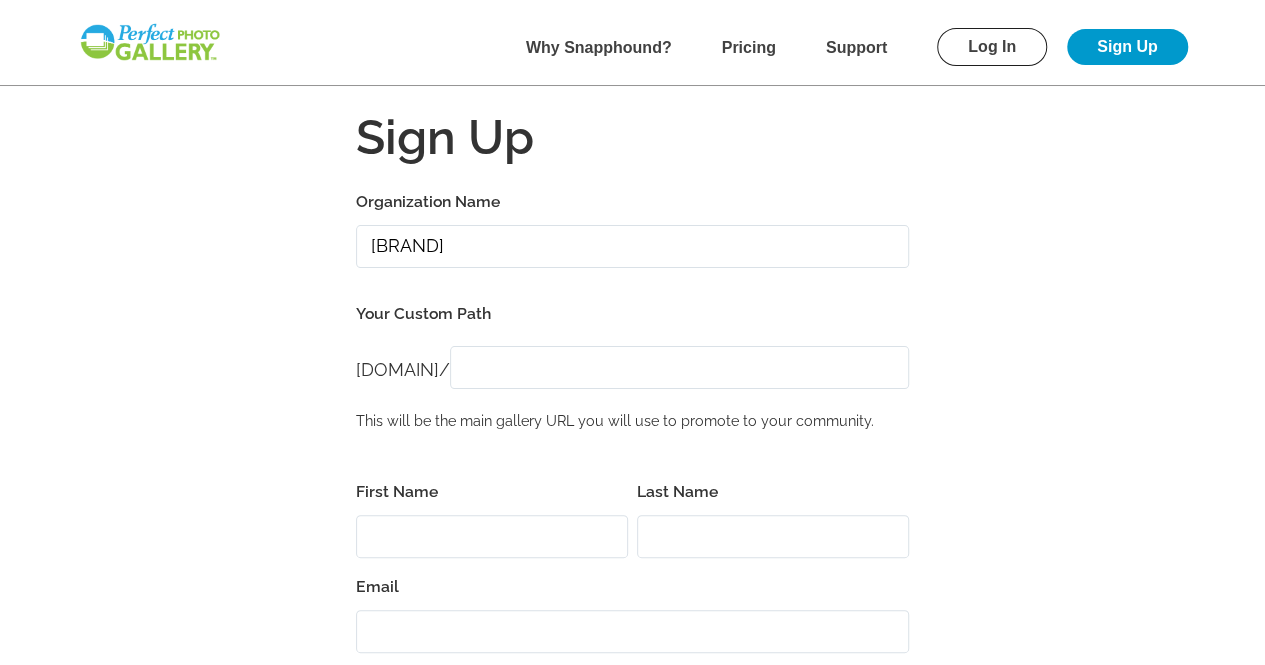 type on "[BRAND]" 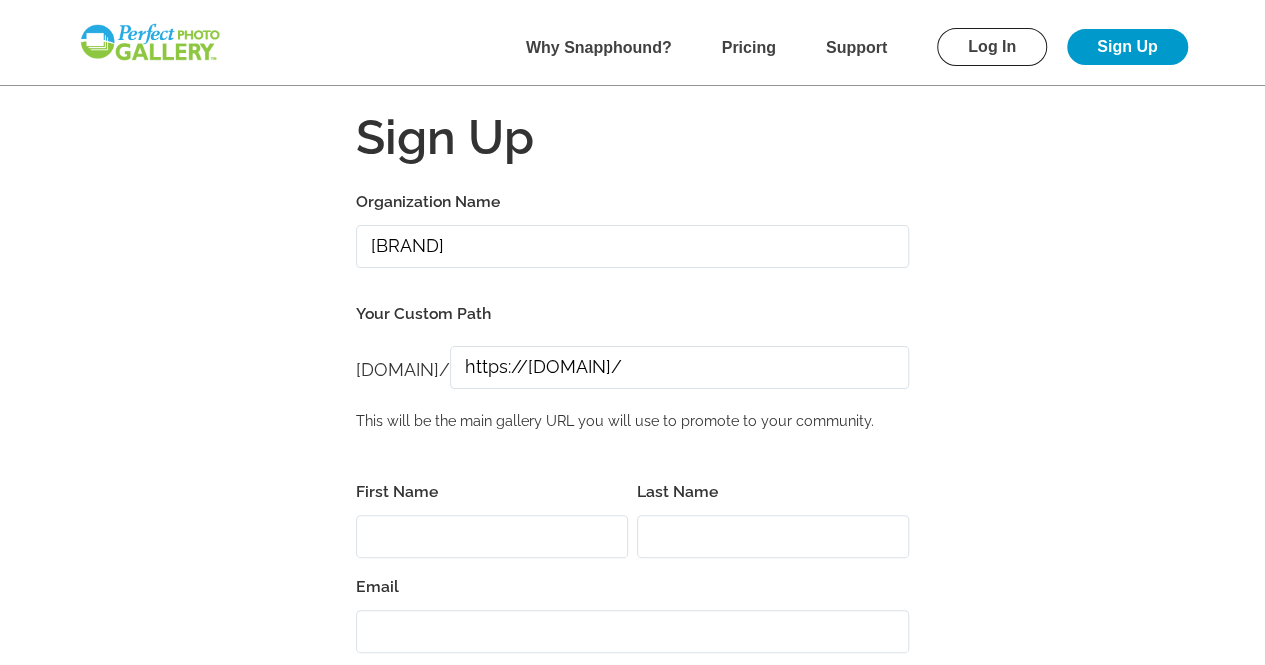 click on "https://[DOMAIN]/" 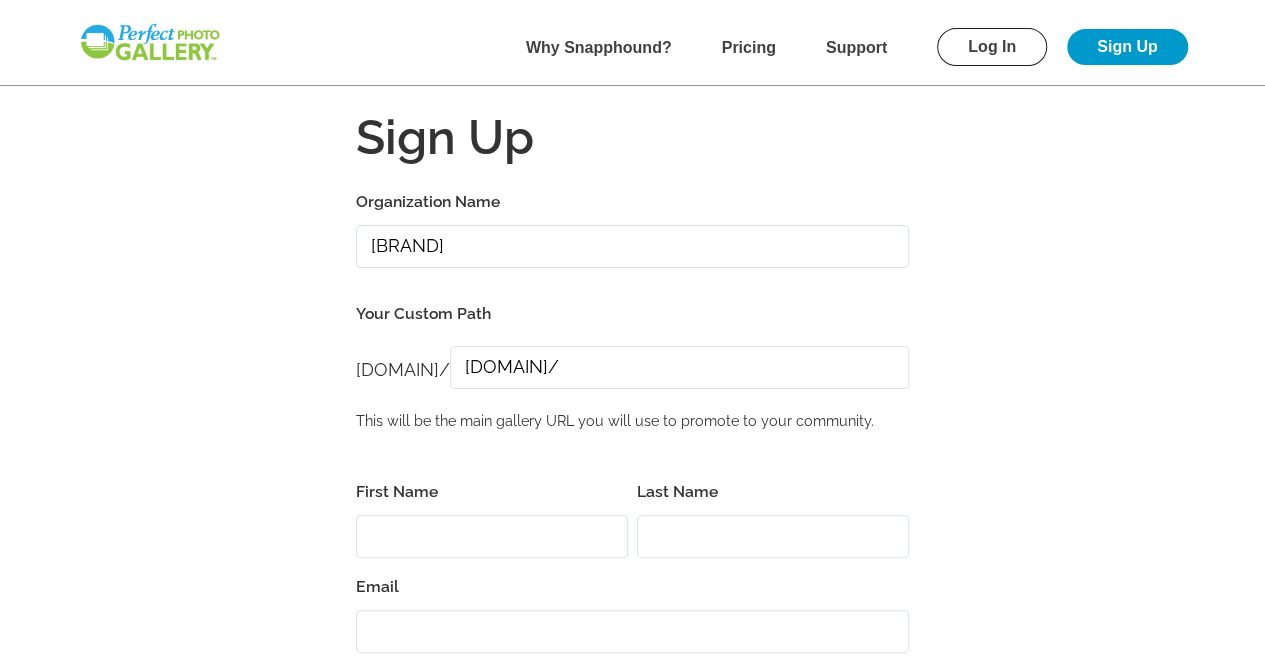 drag, startPoint x: 806, startPoint y: 365, endPoint x: 747, endPoint y: 369, distance: 59.135437 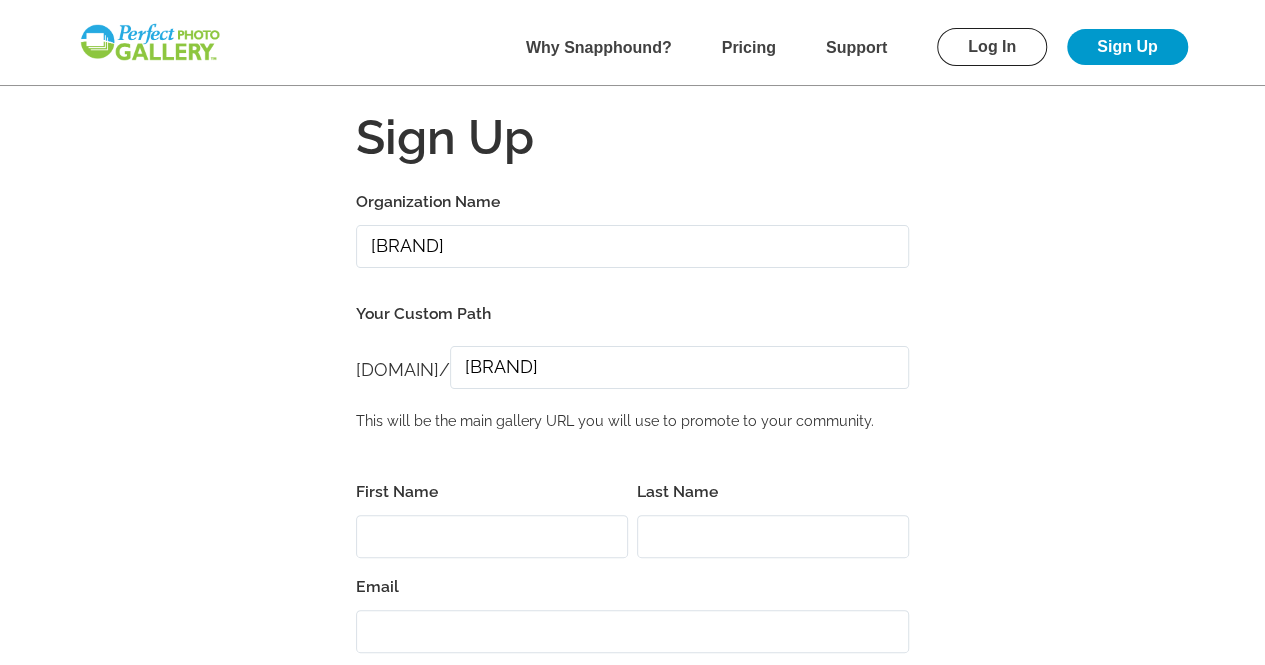 type on "safergolfouting" 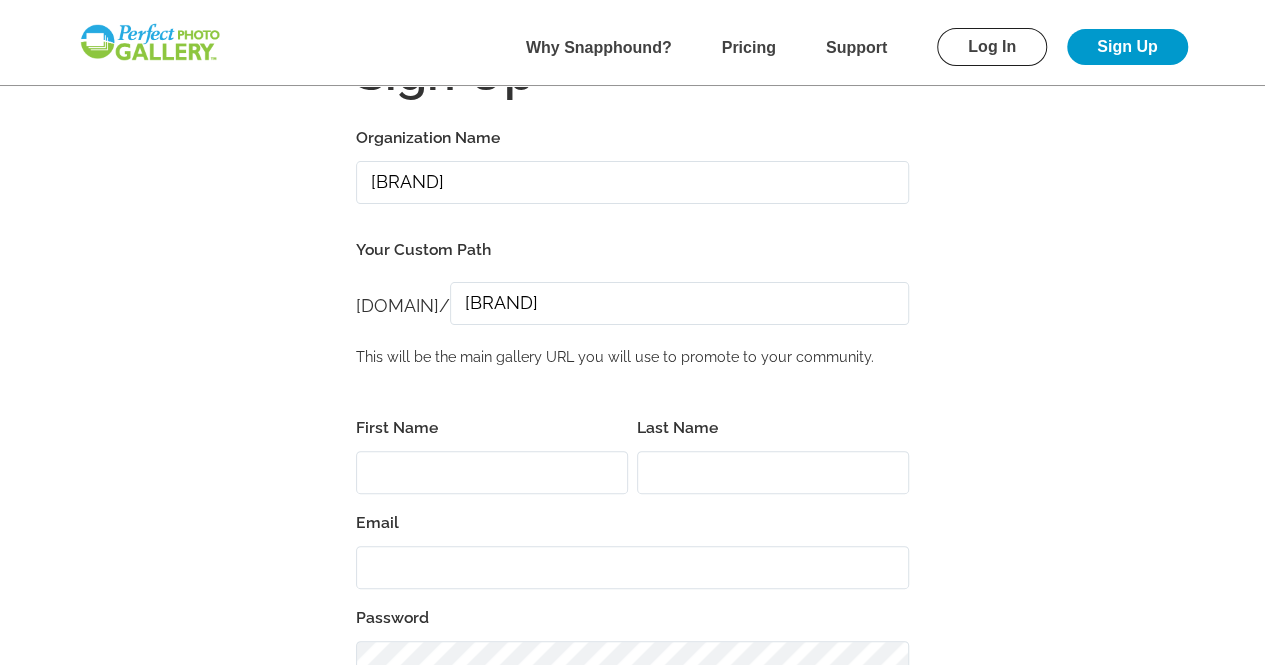 scroll, scrollTop: 133, scrollLeft: 0, axis: vertical 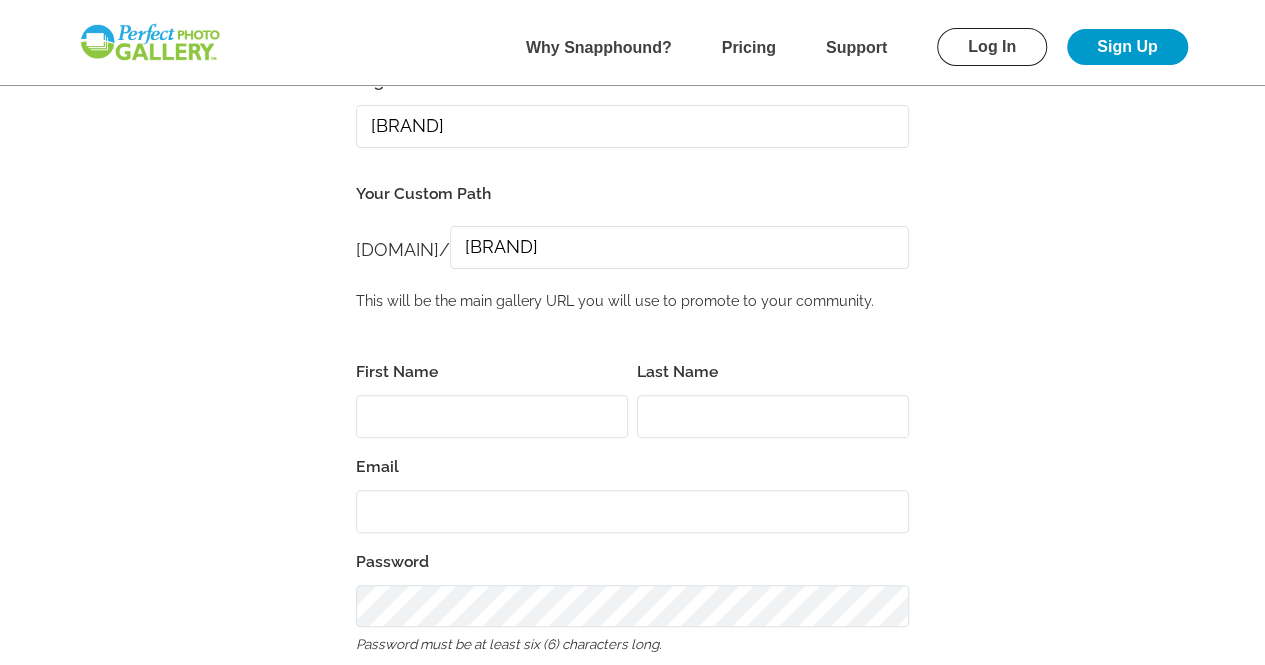 click on "First Name" 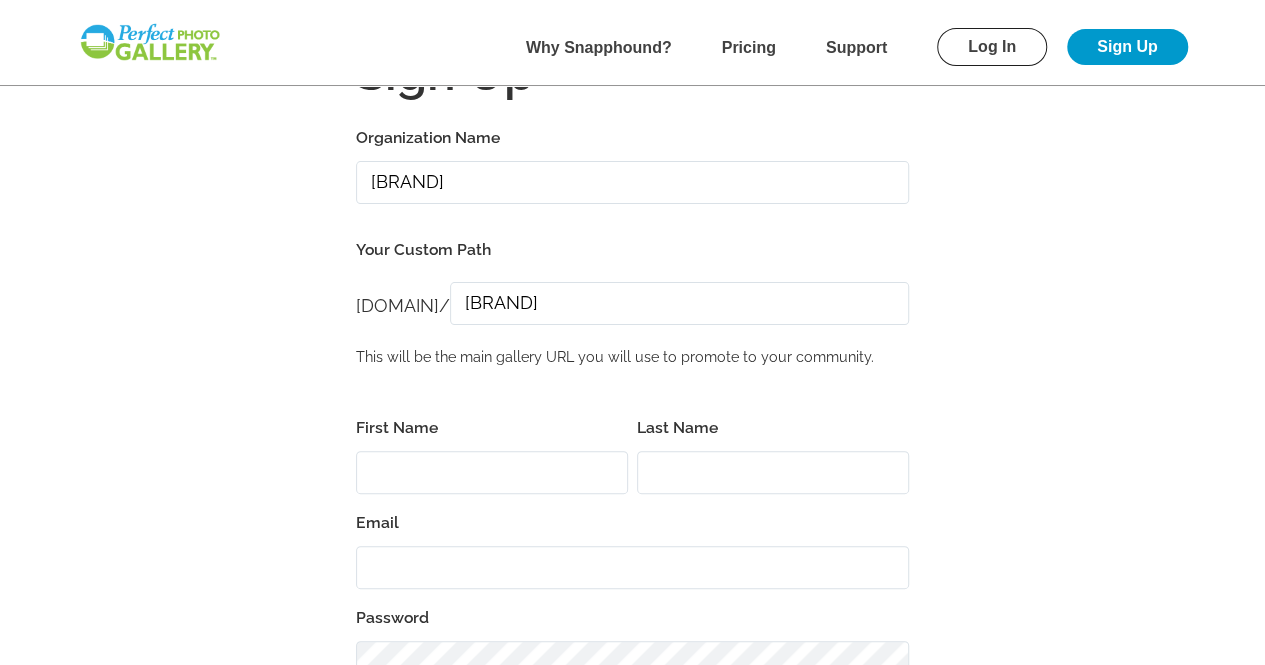 scroll, scrollTop: 105, scrollLeft: 0, axis: vertical 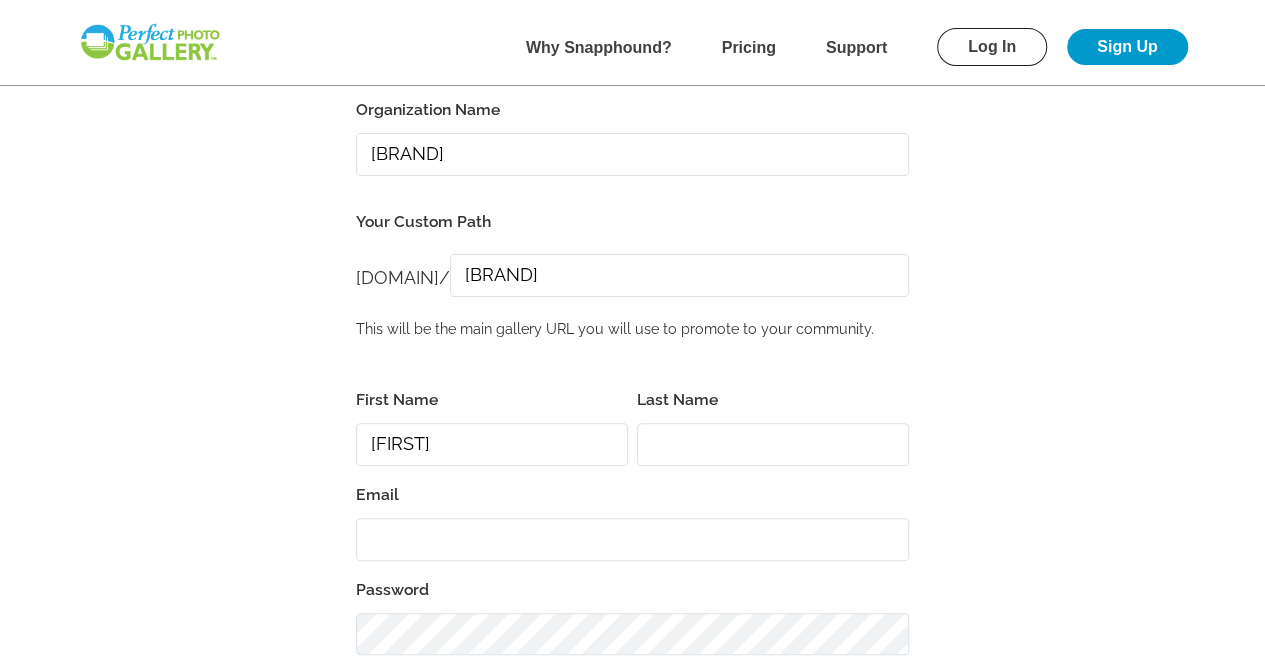 type on "Joanna" 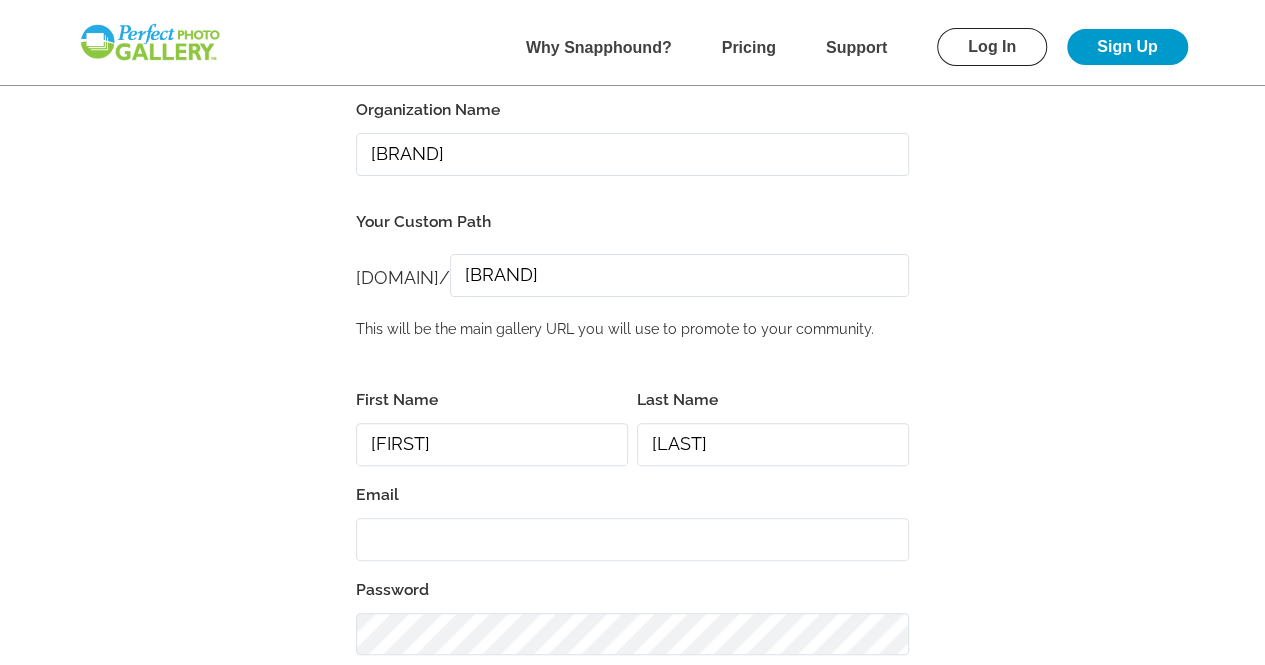 type on "Jimenez" 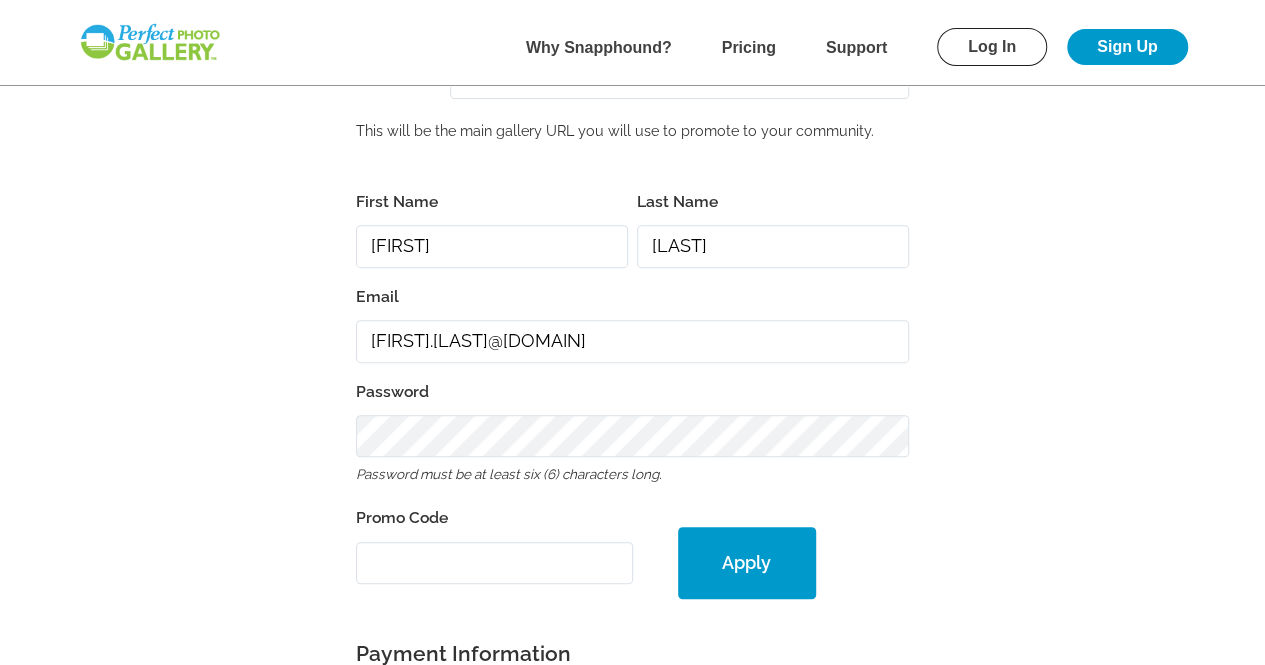 scroll, scrollTop: 304, scrollLeft: 0, axis: vertical 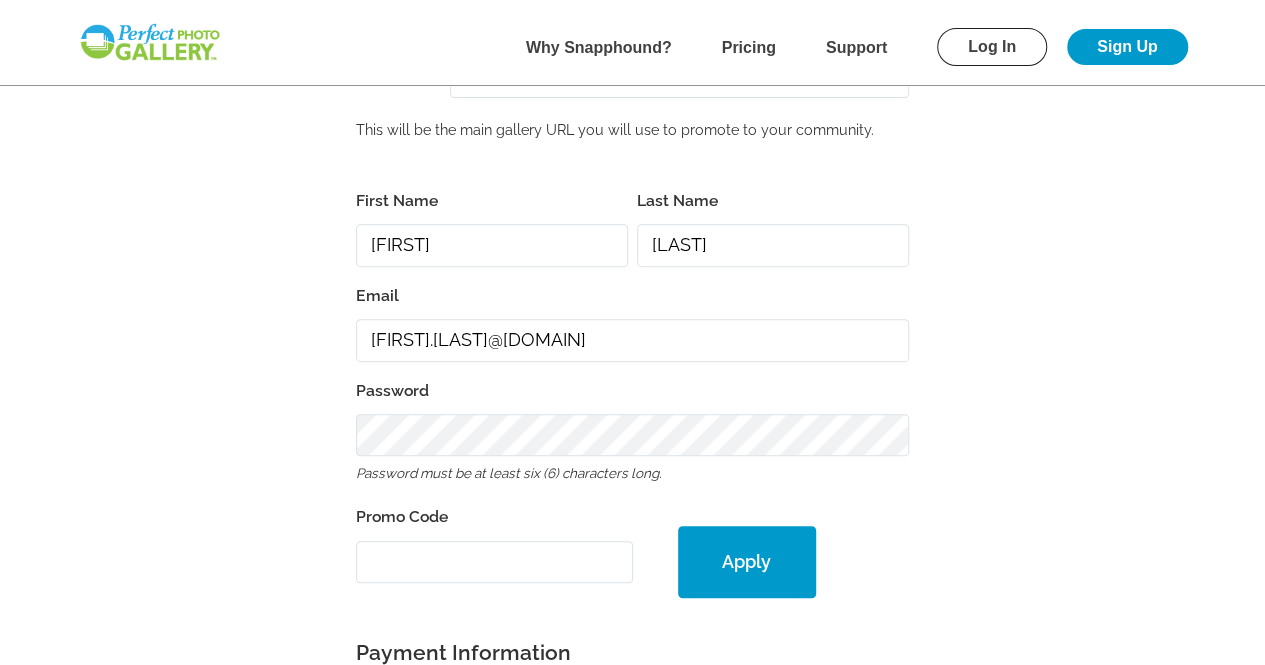 click on "Promo Code" at bounding box center (494, 562) 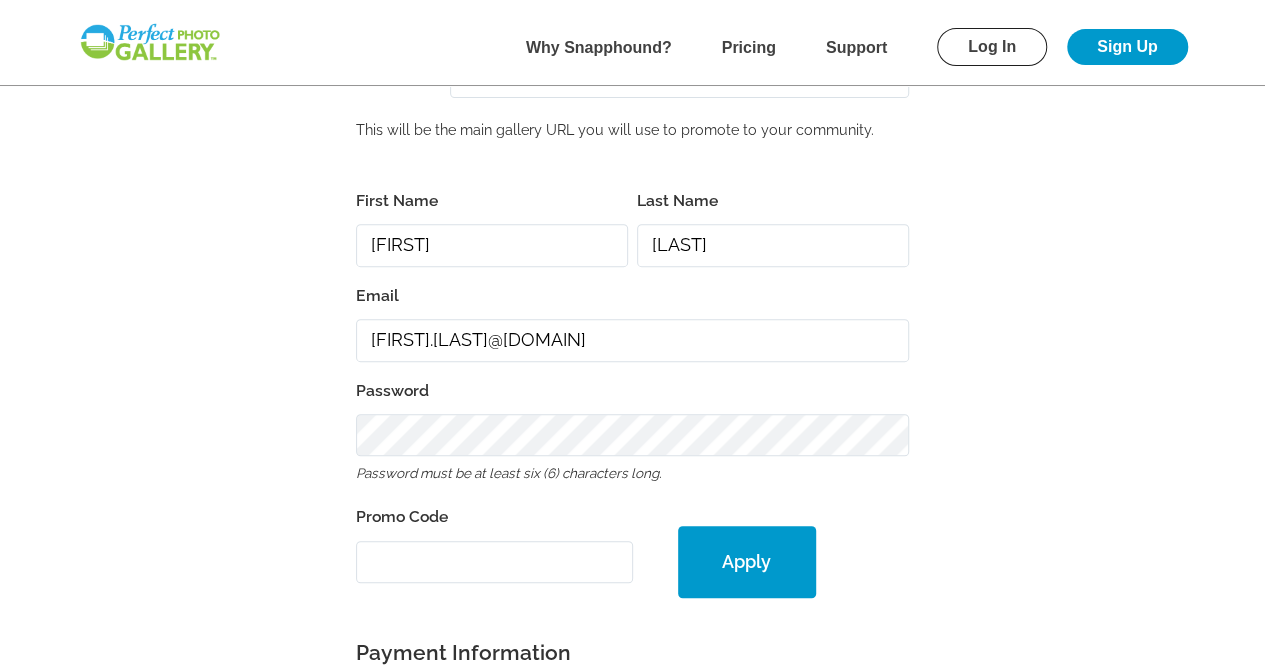 paste on "PGE32758" 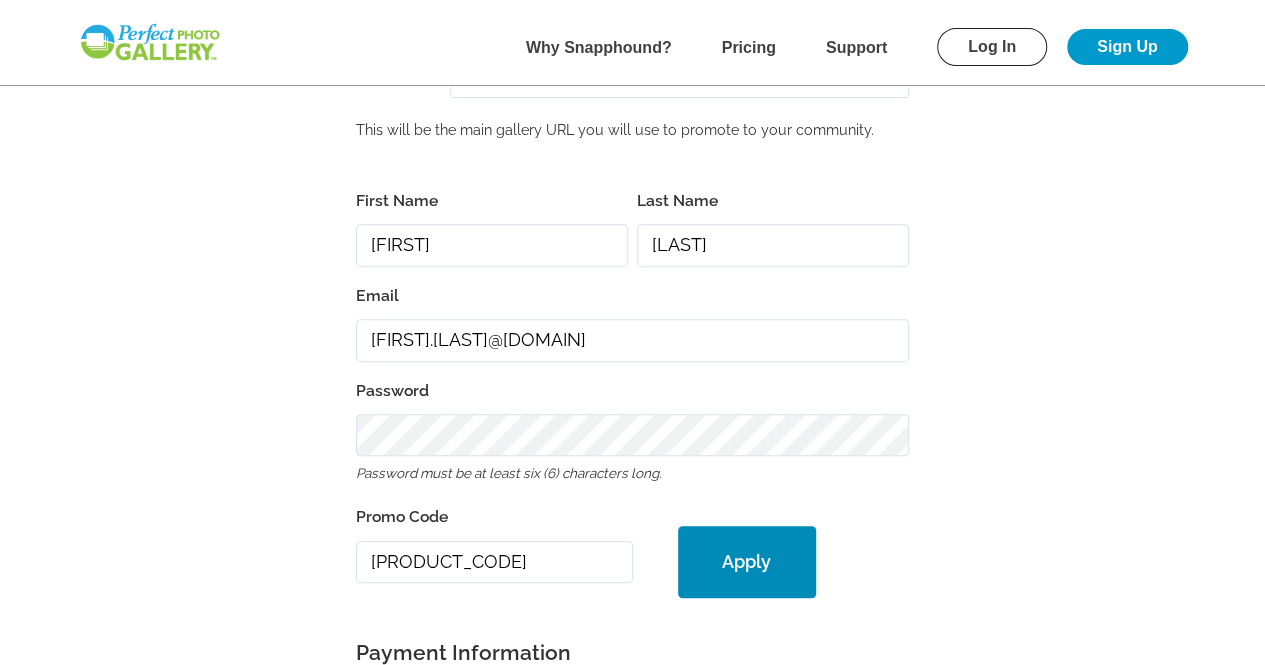 type on "PGE32758" 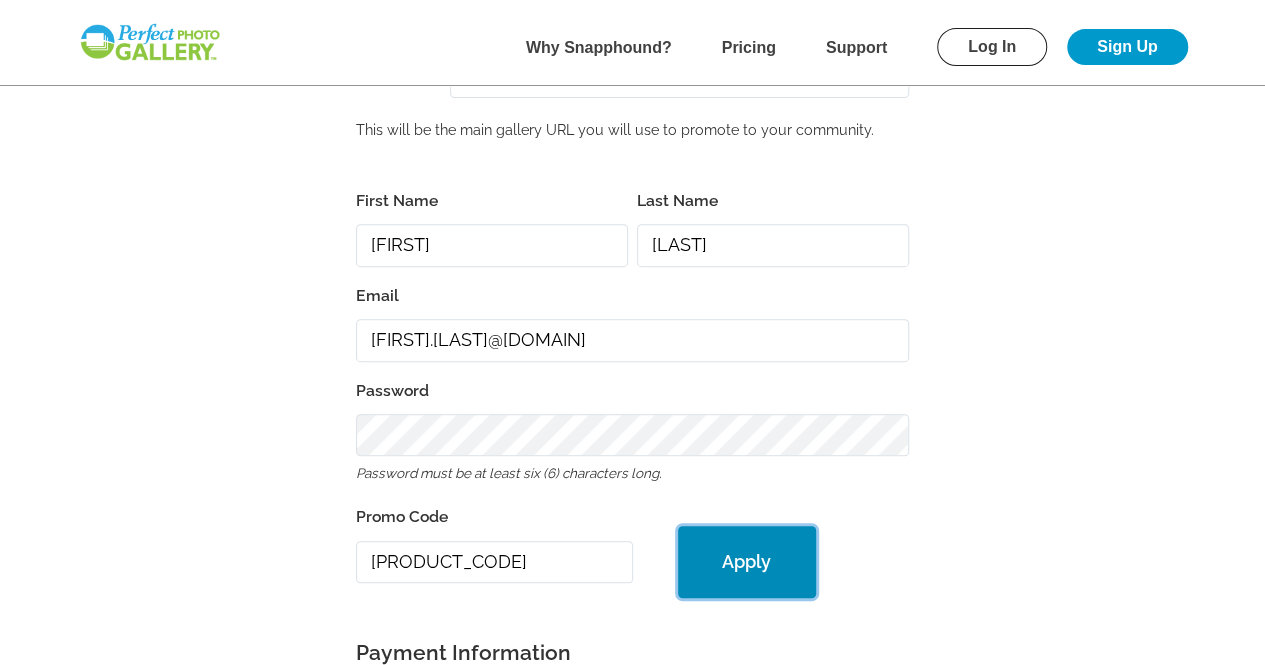 click on "Apply" at bounding box center [747, 562] 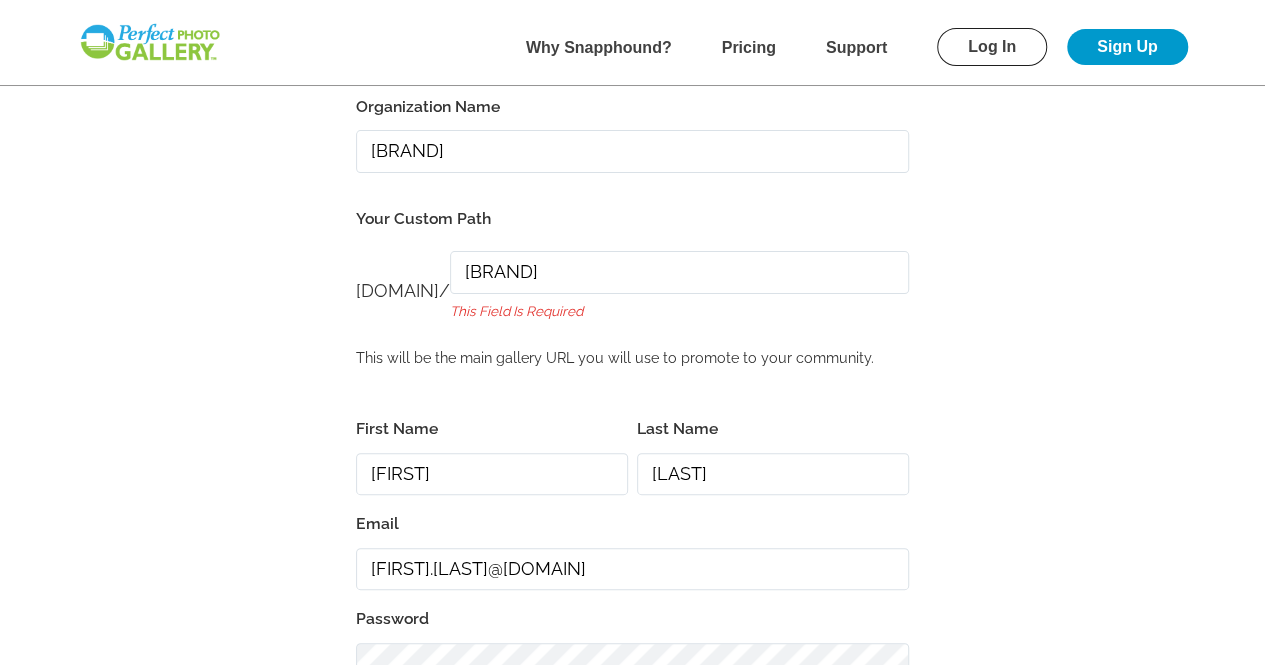 scroll, scrollTop: 104, scrollLeft: 0, axis: vertical 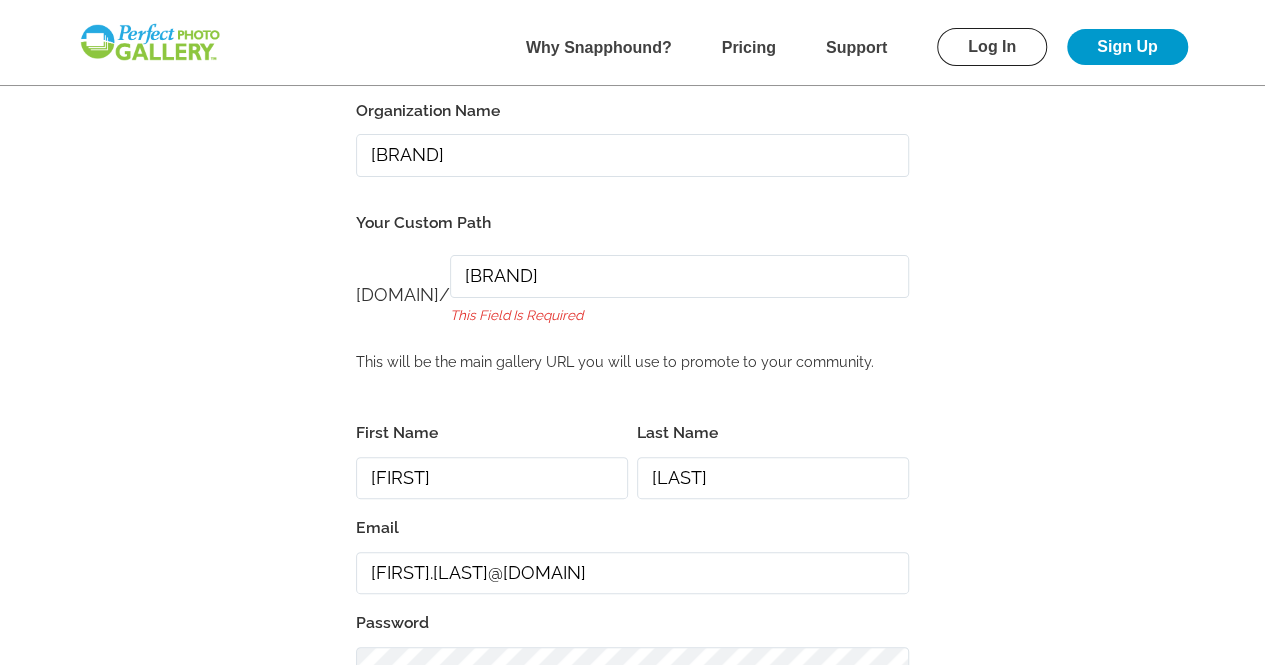 click on "safergolfouting" 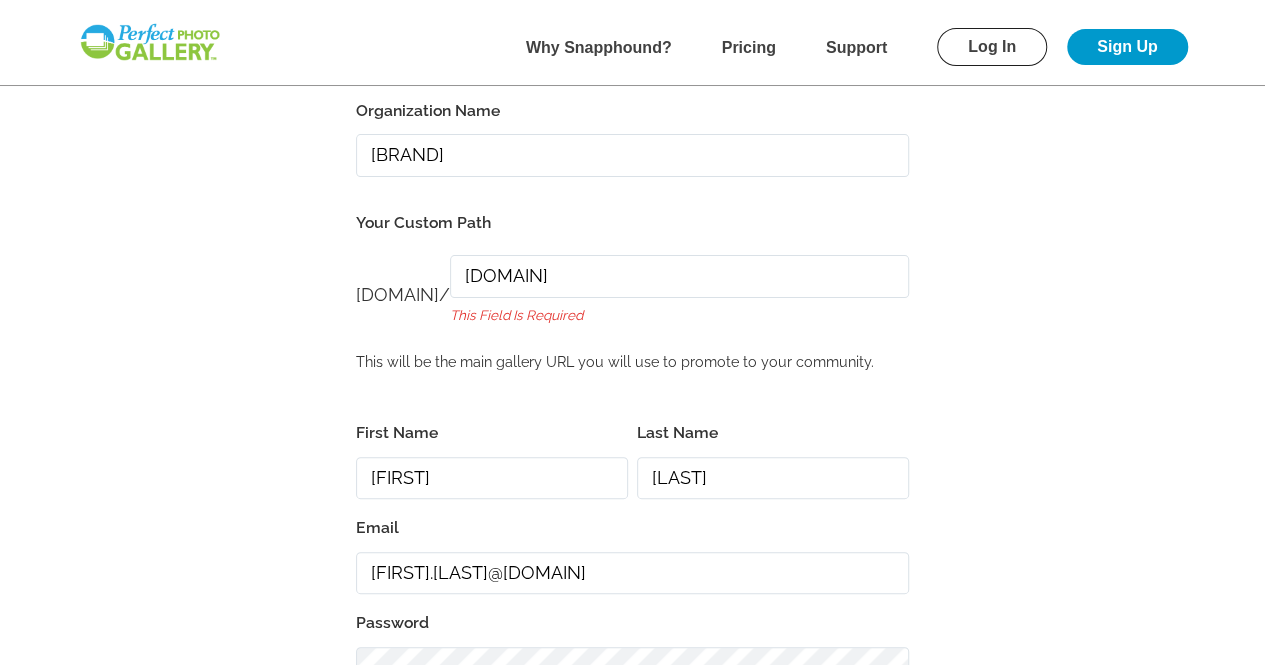 type on "safergolfouting.com" 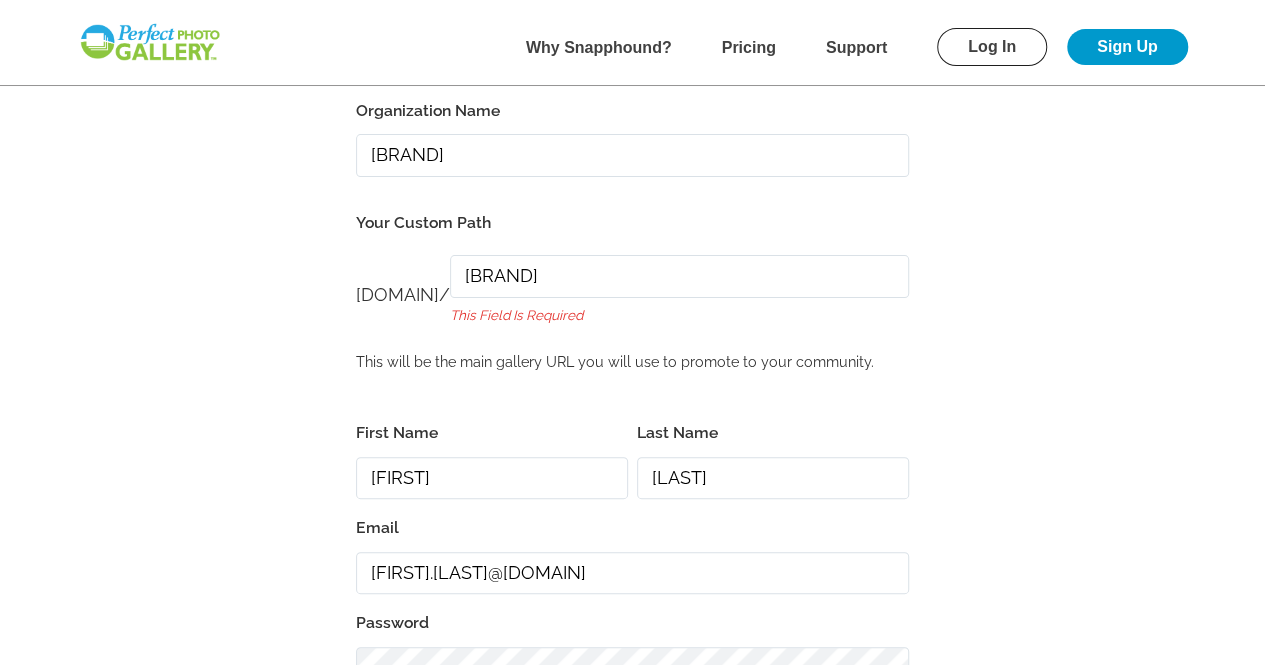type on "safergolfouting" 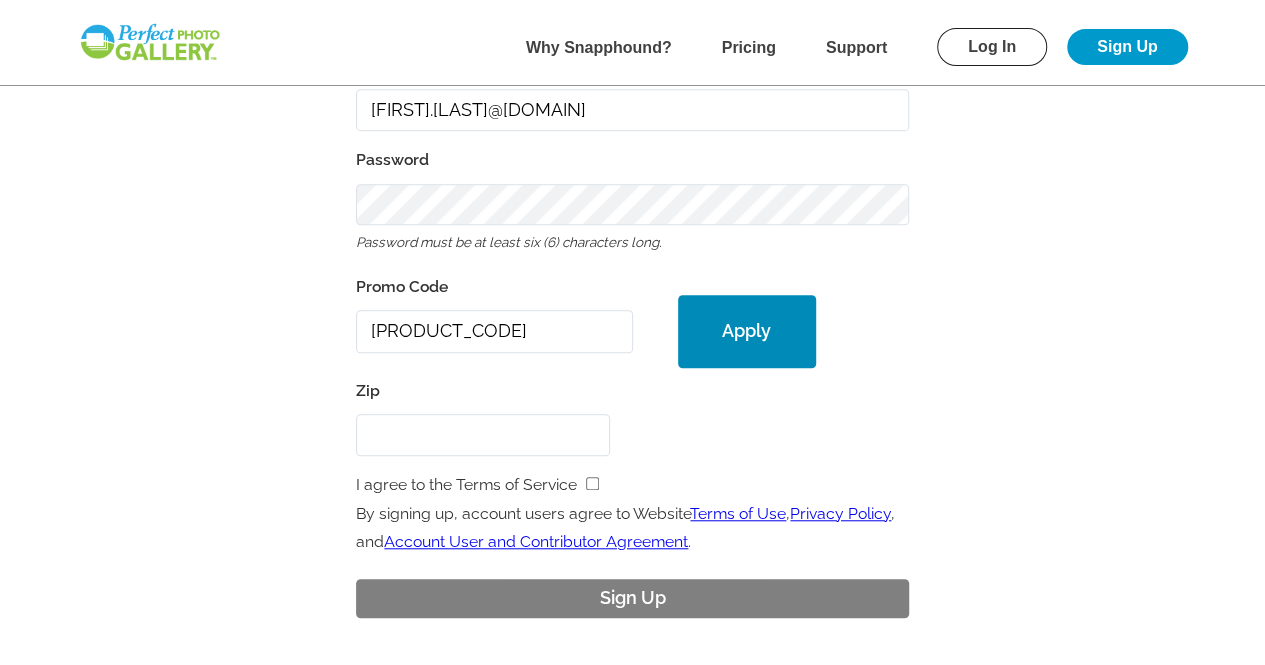 scroll, scrollTop: 573, scrollLeft: 0, axis: vertical 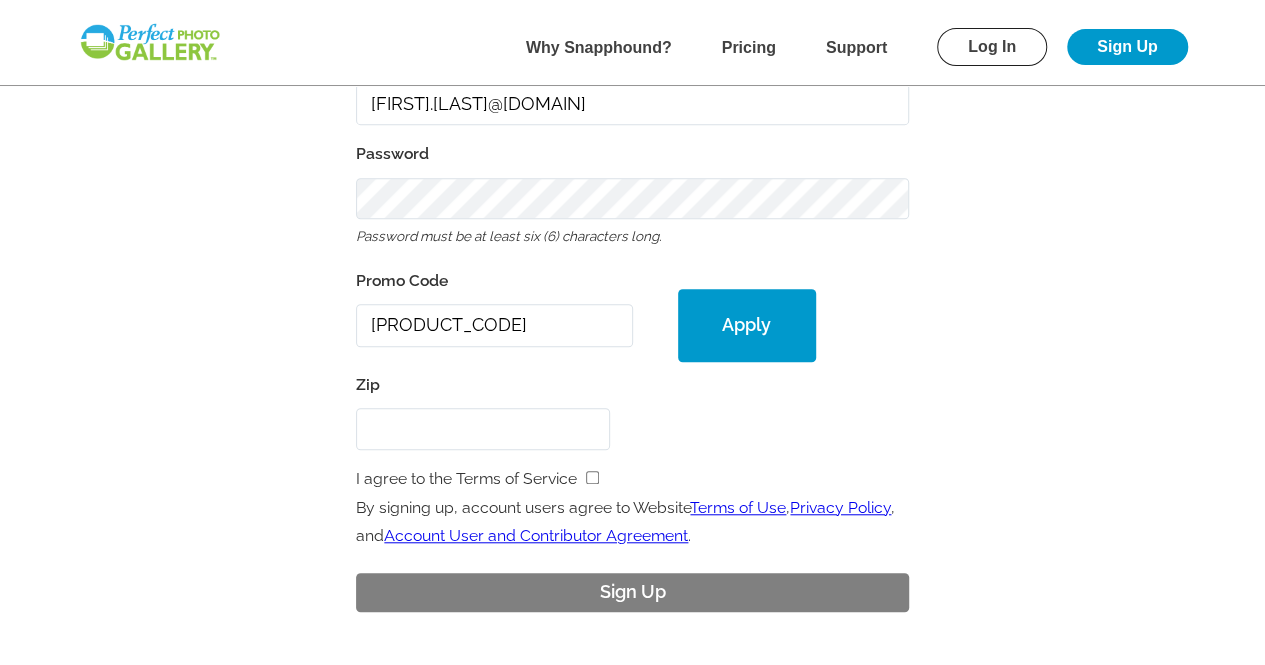 click on "Zip" at bounding box center [483, 429] 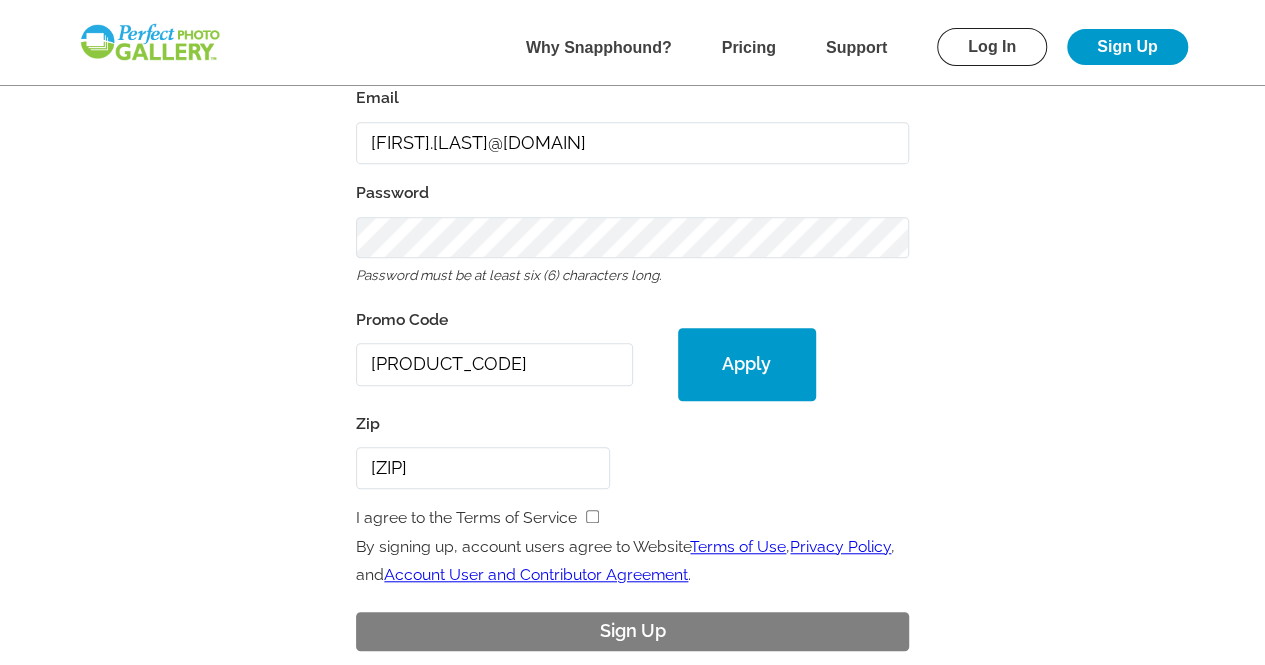 scroll, scrollTop: 530, scrollLeft: 0, axis: vertical 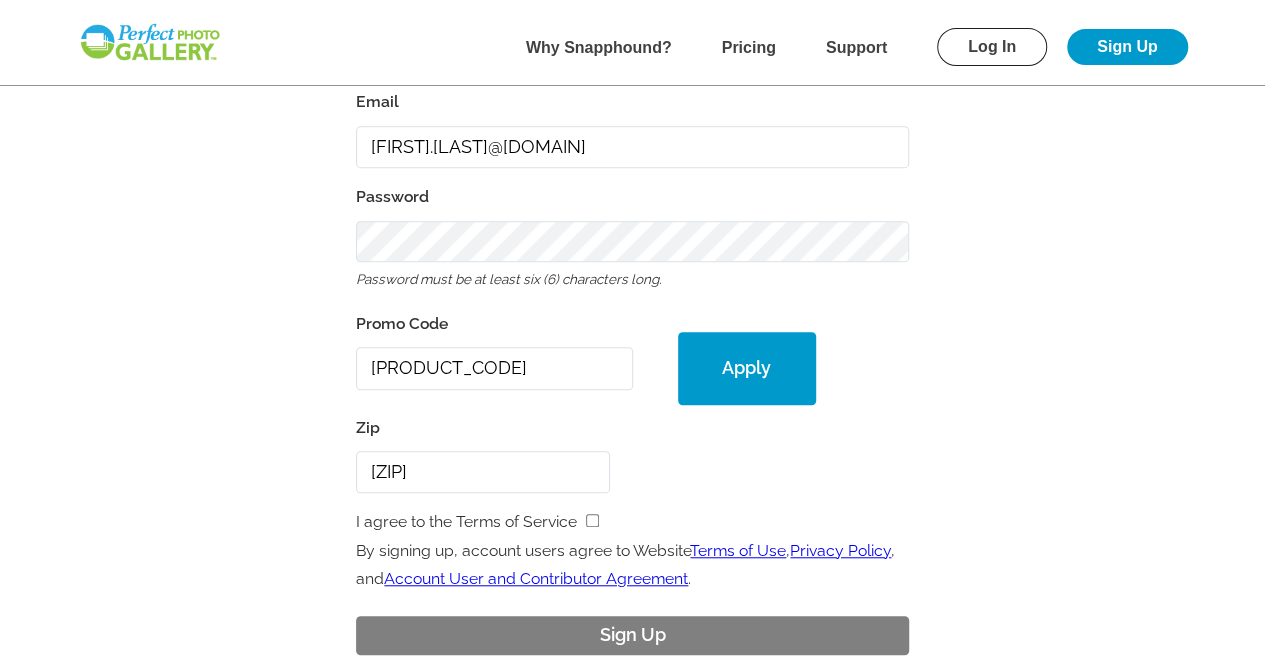 click on "6060" at bounding box center [483, 472] 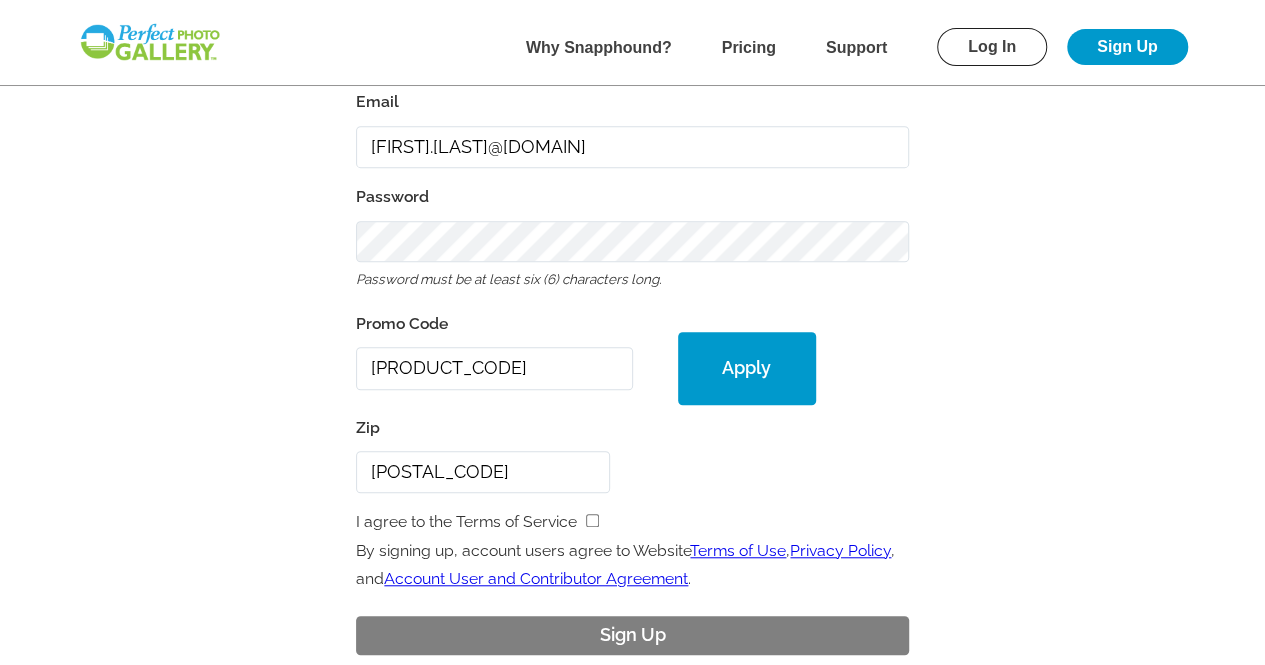 type on "60661" 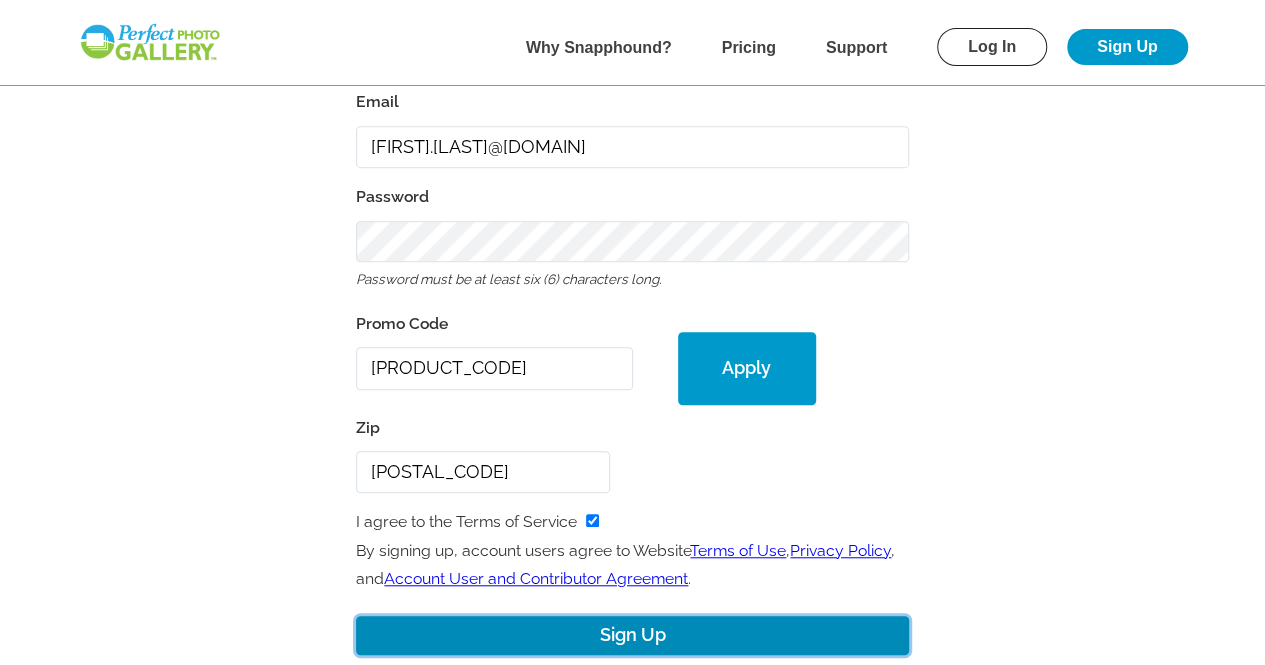 click on "Sign Up" at bounding box center (632, 635) 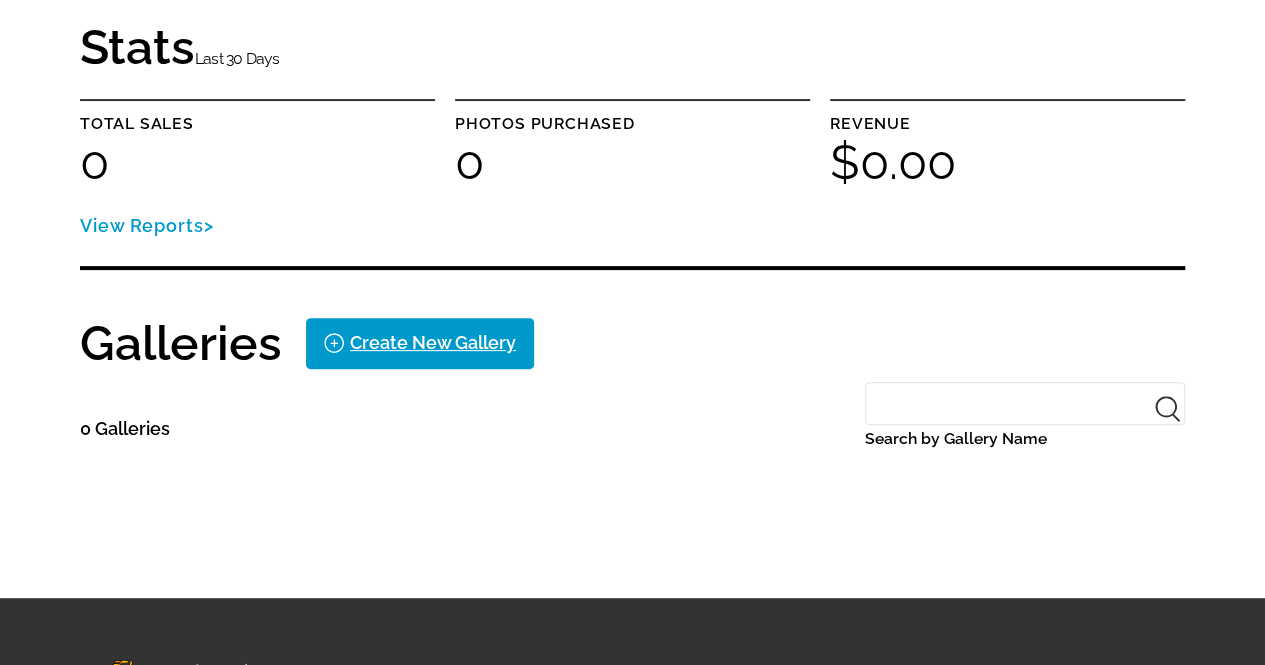 scroll, scrollTop: 159, scrollLeft: 0, axis: vertical 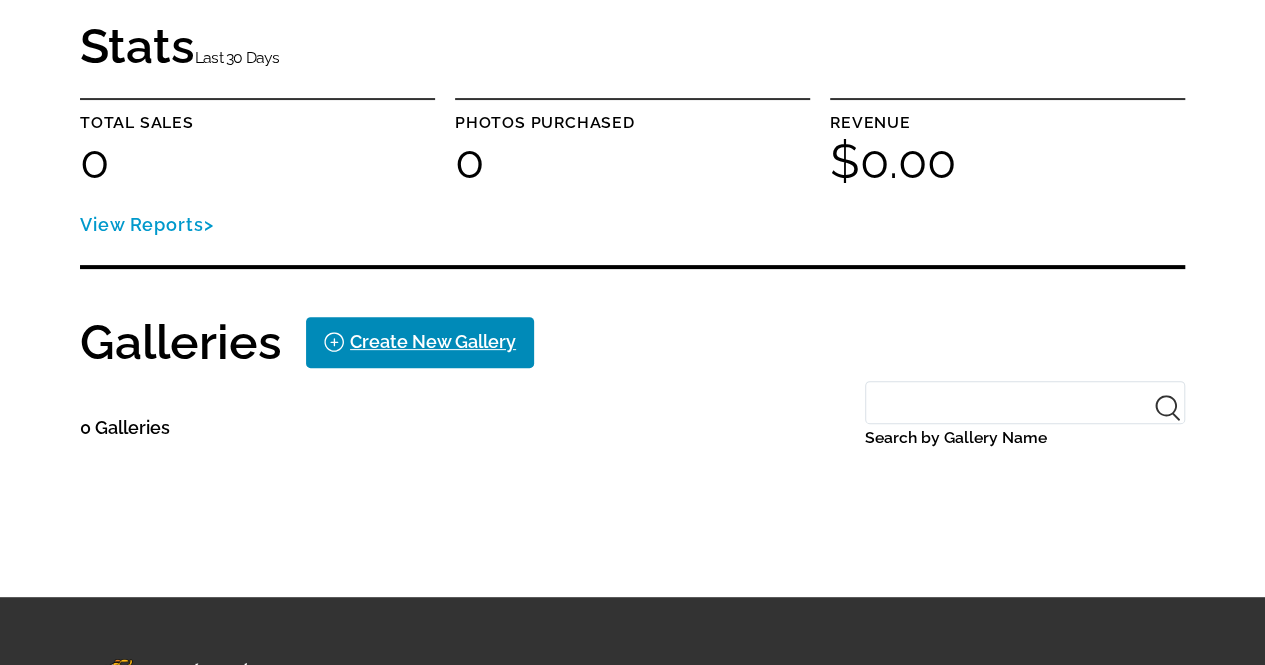 click on "Create New Gallery" at bounding box center (433, 342) 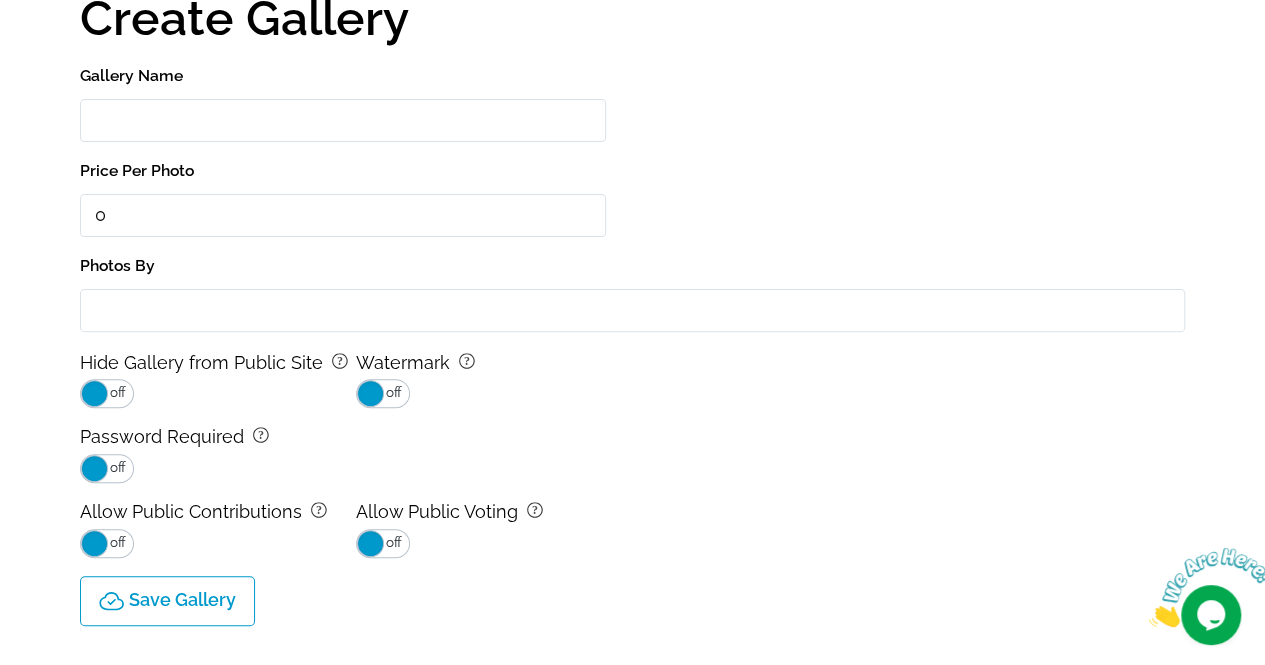 scroll, scrollTop: 0, scrollLeft: 0, axis: both 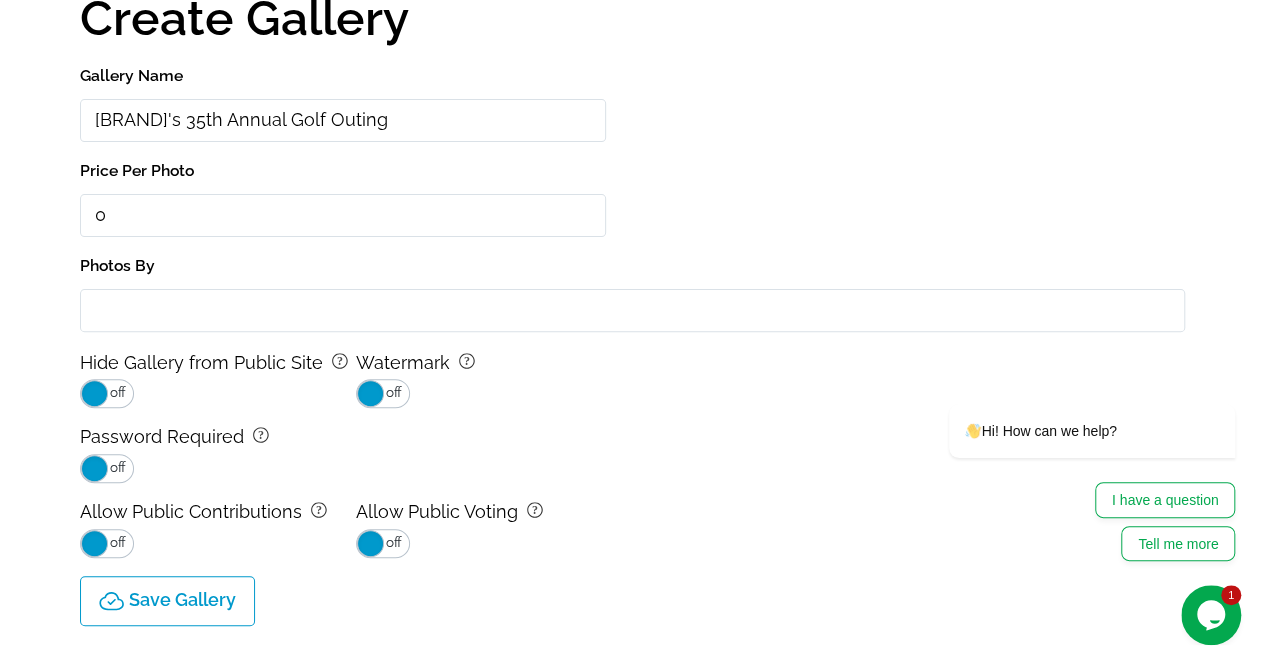 type on "Safer Foundation's 35th Annual Golf Outing" 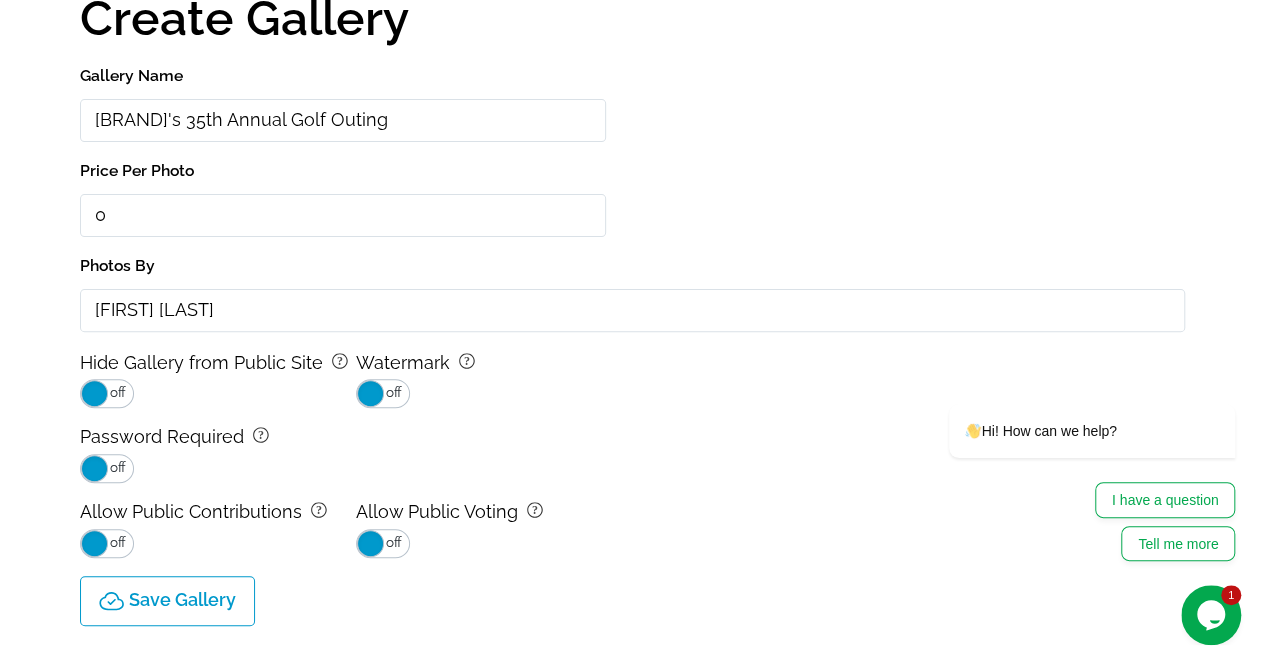 type on "Kristy Ramsey" 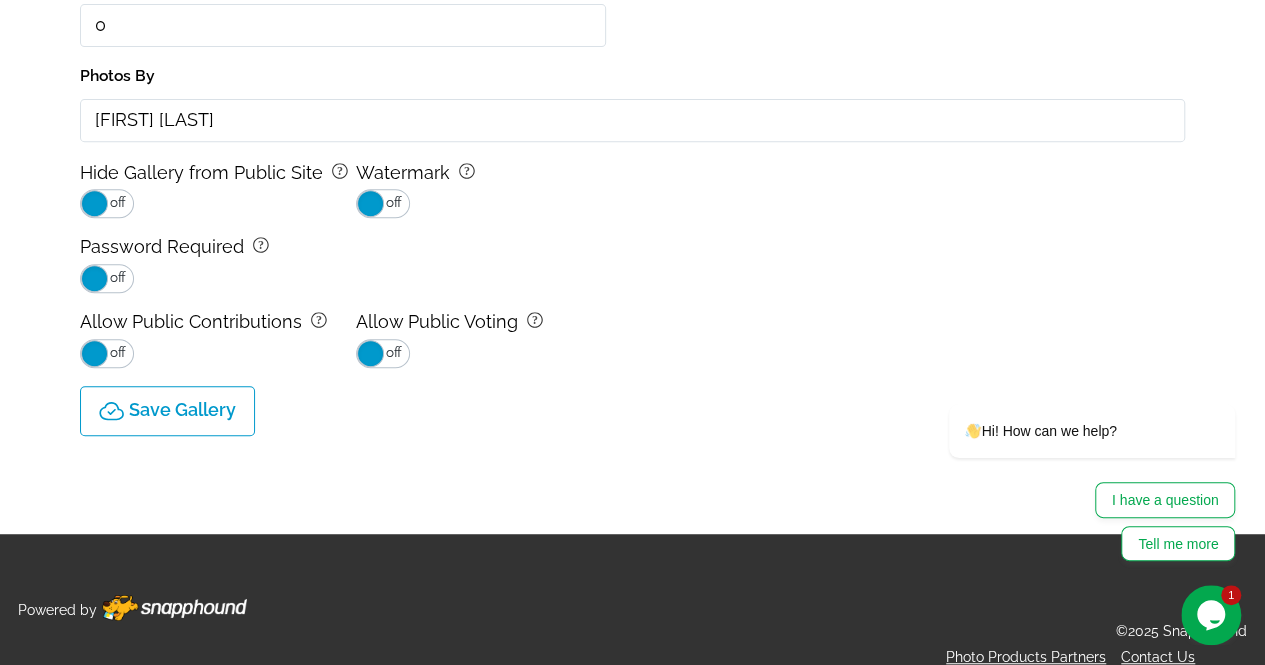 scroll, scrollTop: 352, scrollLeft: 0, axis: vertical 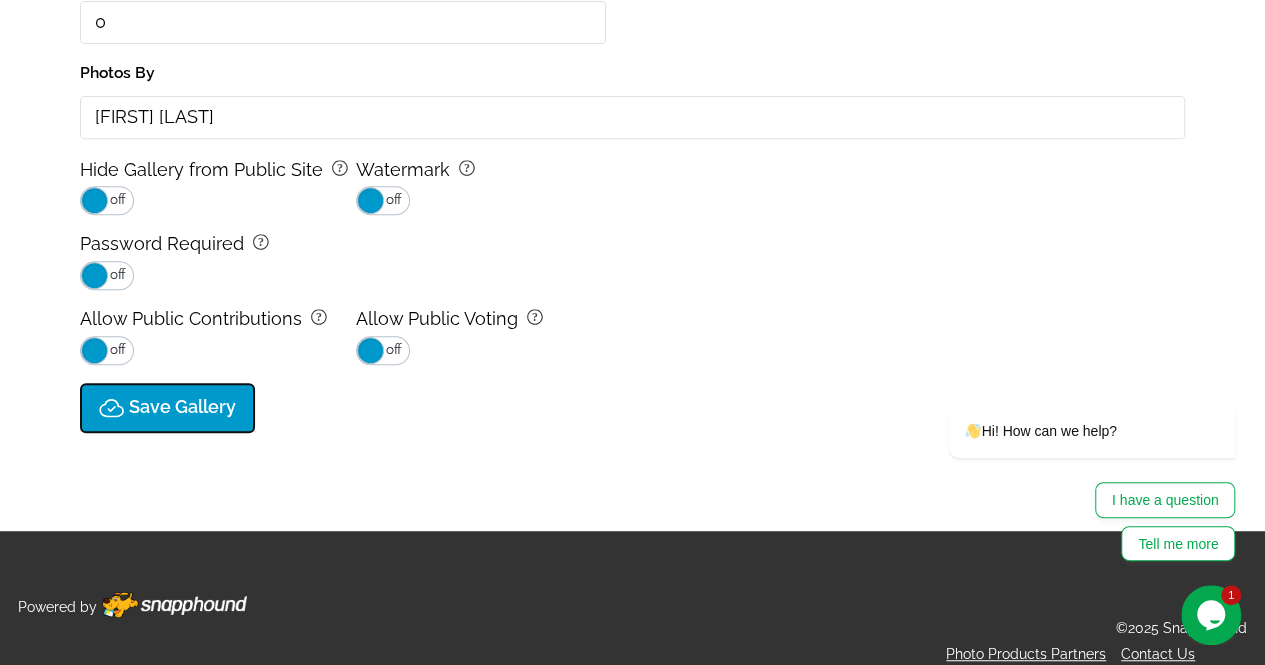 click on "Save Gallery" at bounding box center (182, 407) 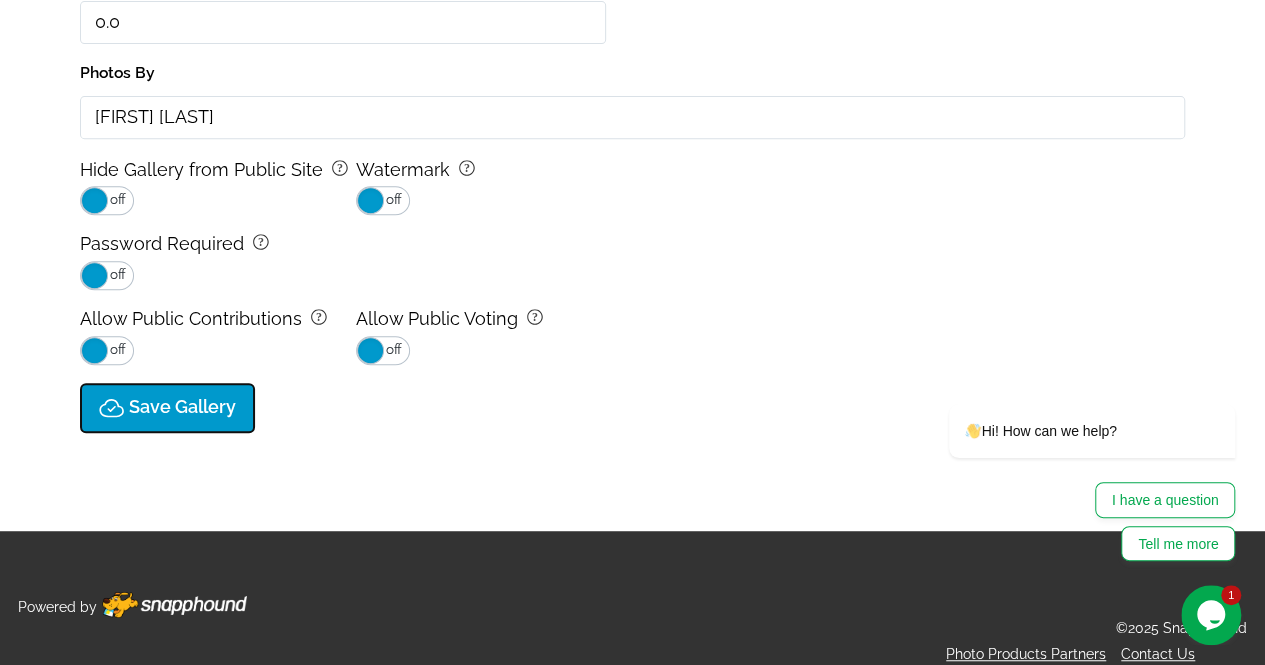 scroll, scrollTop: 420, scrollLeft: 0, axis: vertical 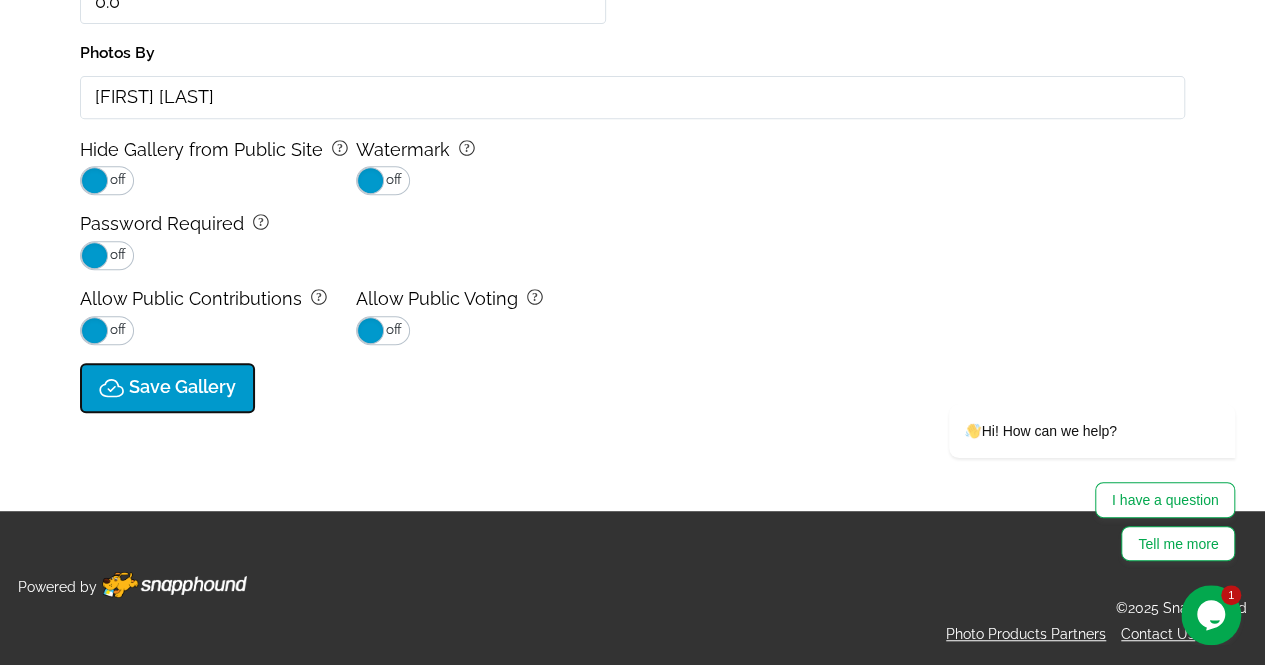 select on "onlyShowInGallery" 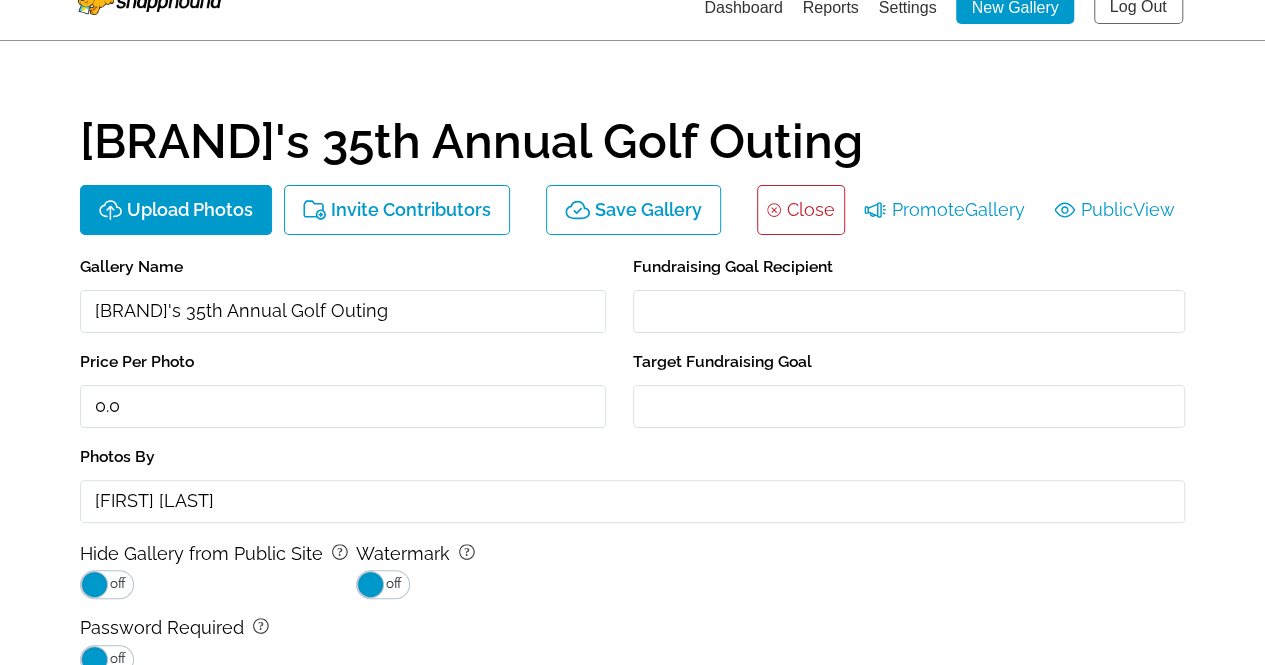 scroll, scrollTop: 0, scrollLeft: 0, axis: both 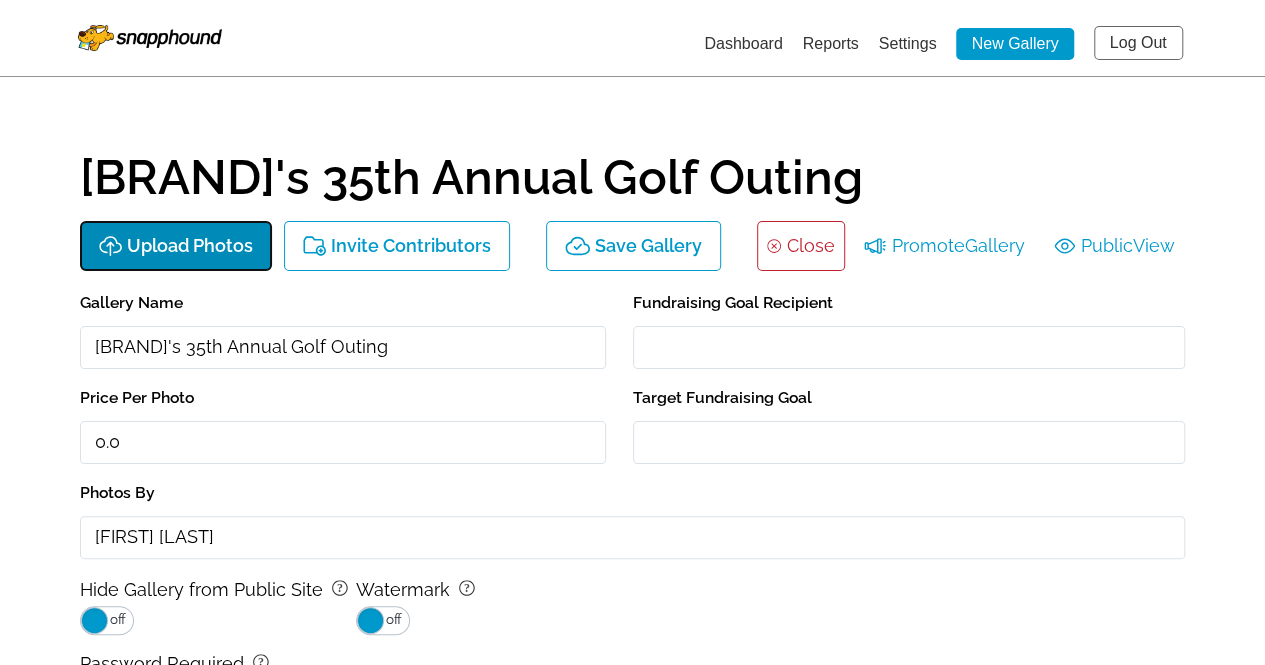 click on "Upload Photos" at bounding box center (176, 246) 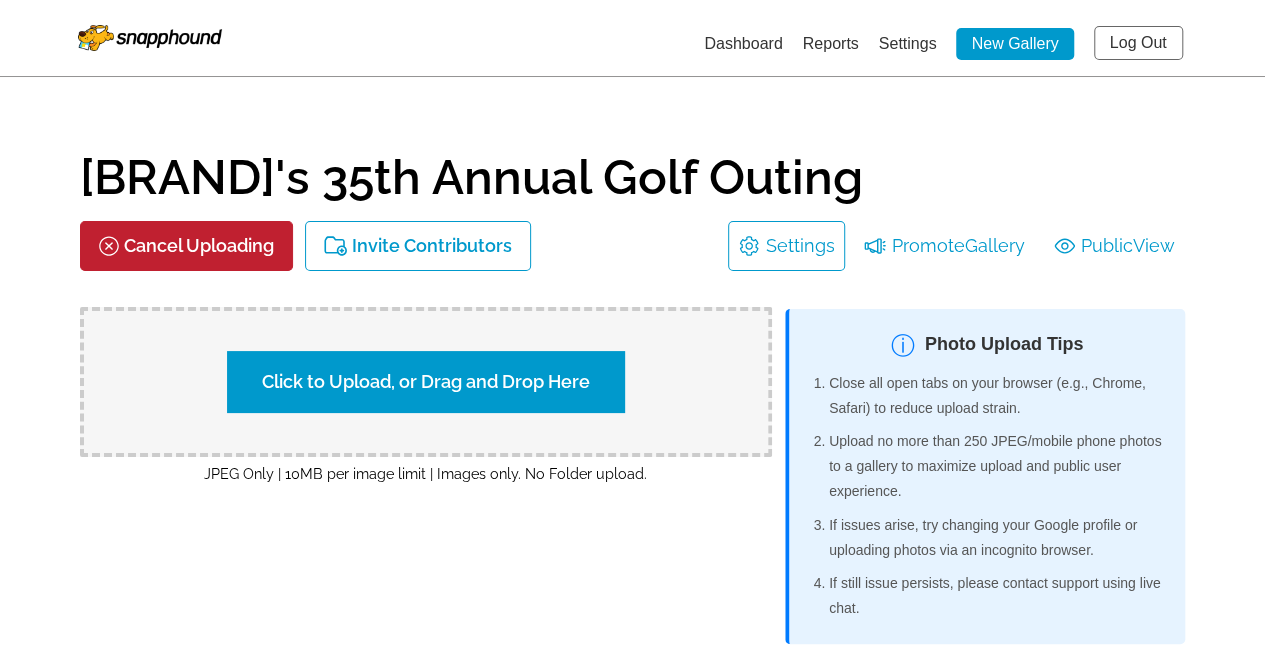 click on "Safer Foundation's 35th Annual Golf Outing background Layer 1 Cancel Uploading Invite Contributors Settings  Promote  Gallery  Public  View Click to Upload, or Drag and Drop Here  JPEG Only | 10MB per image limit | Images only. No Folder upload. ⓘ Photo Upload Tips Close all open tabs on your browser (e.g., Chrome, Safari) to reduce upload strain. Upload no more than 250 JPEG/mobile phone photos to a gallery to maximize upload and public user experience. If issues arise, try changing your Google profile or uploading photos via an incognito browser. If still issue persists, please contact support using live chat. Show All Show Public Show Non-Public Enable Custom Sort" at bounding box center (632, 406) 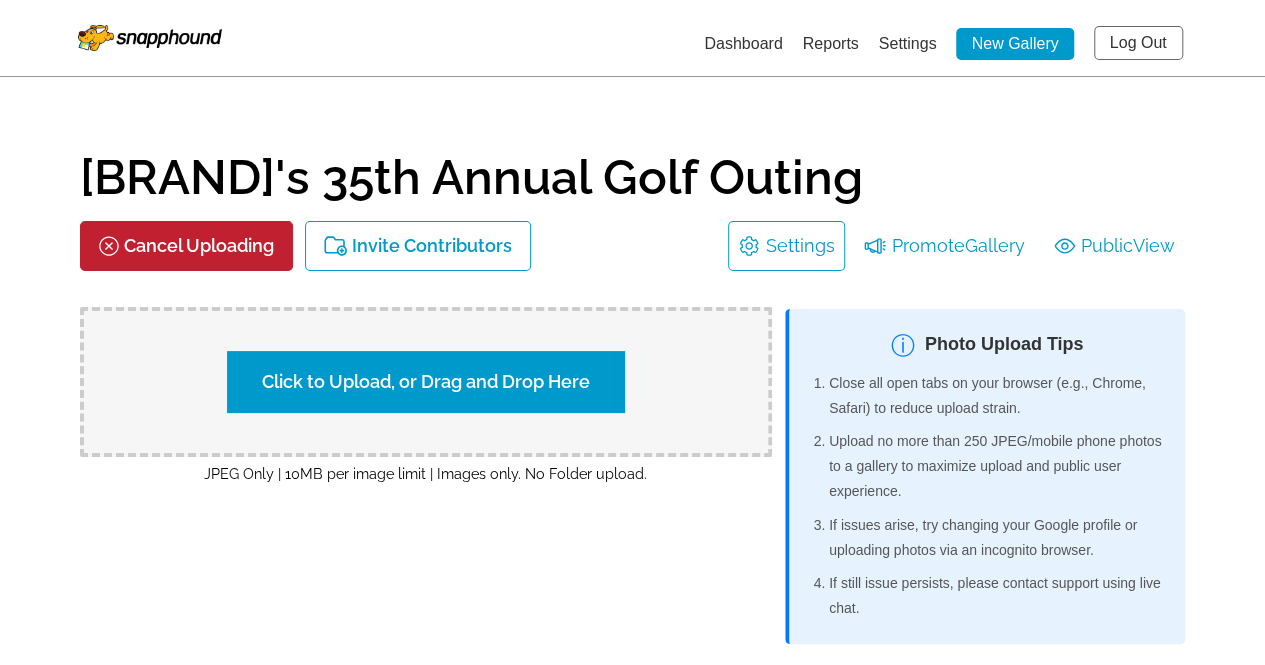 type on "C:\fakepath\1-DSC00219.jpg" 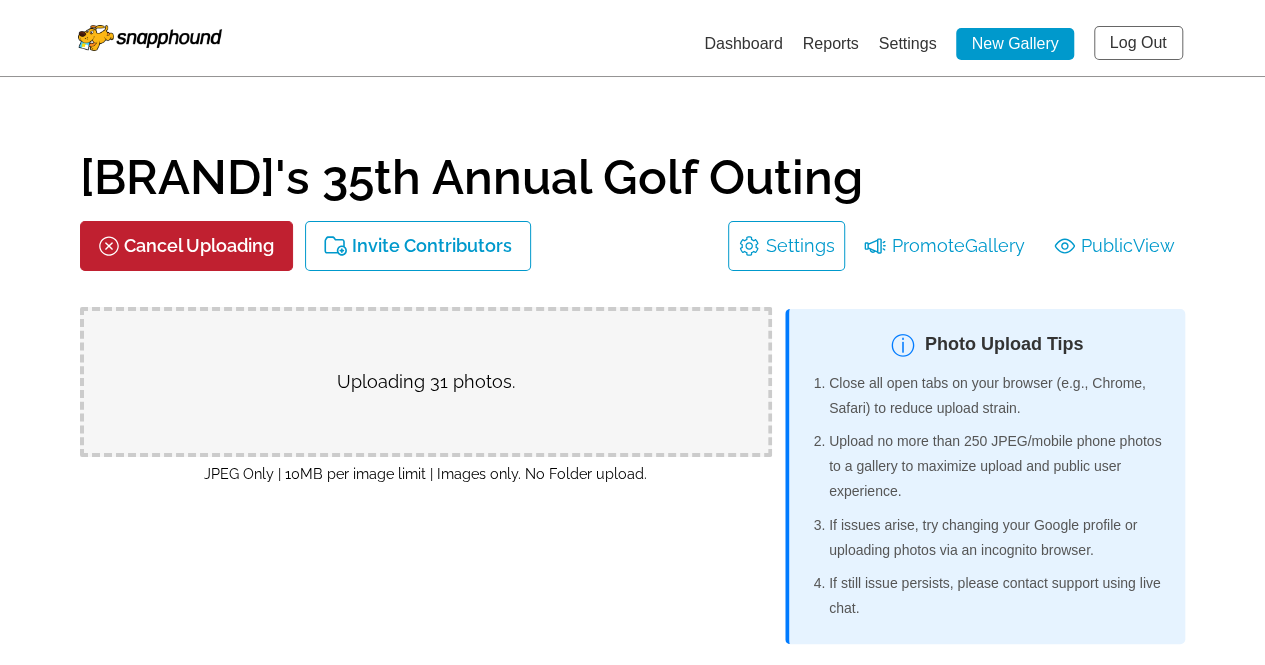 scroll, scrollTop: 92, scrollLeft: 0, axis: vertical 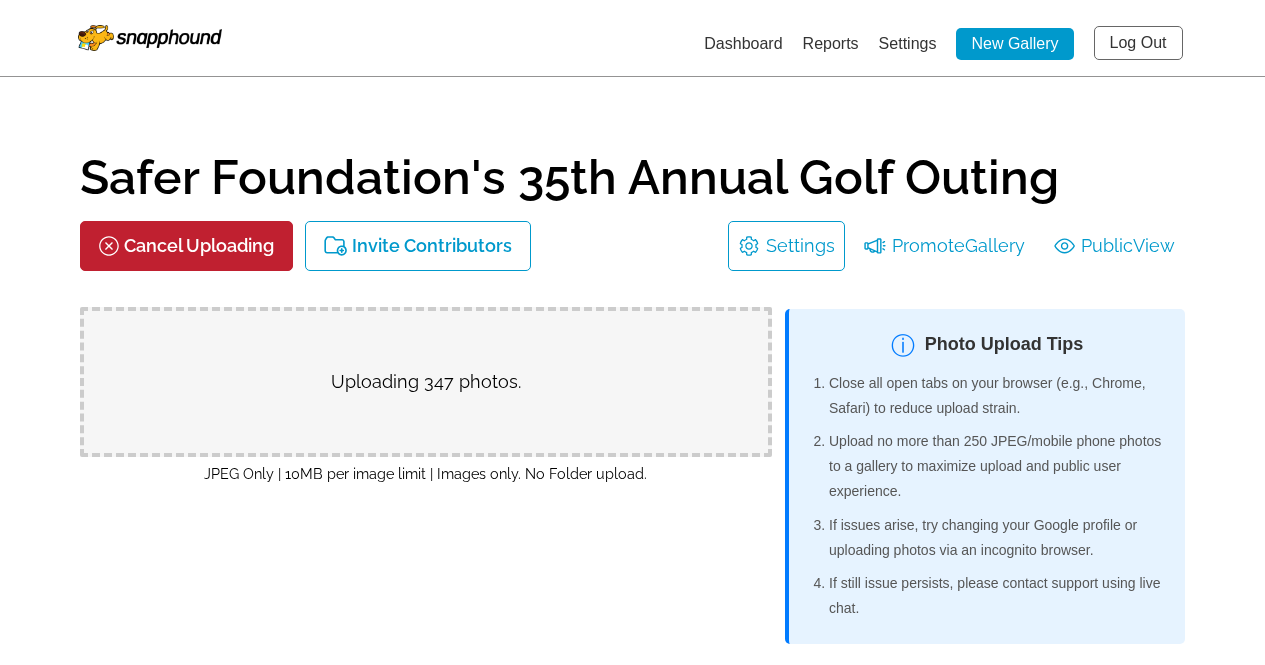 select on "onlyShowInGallery" 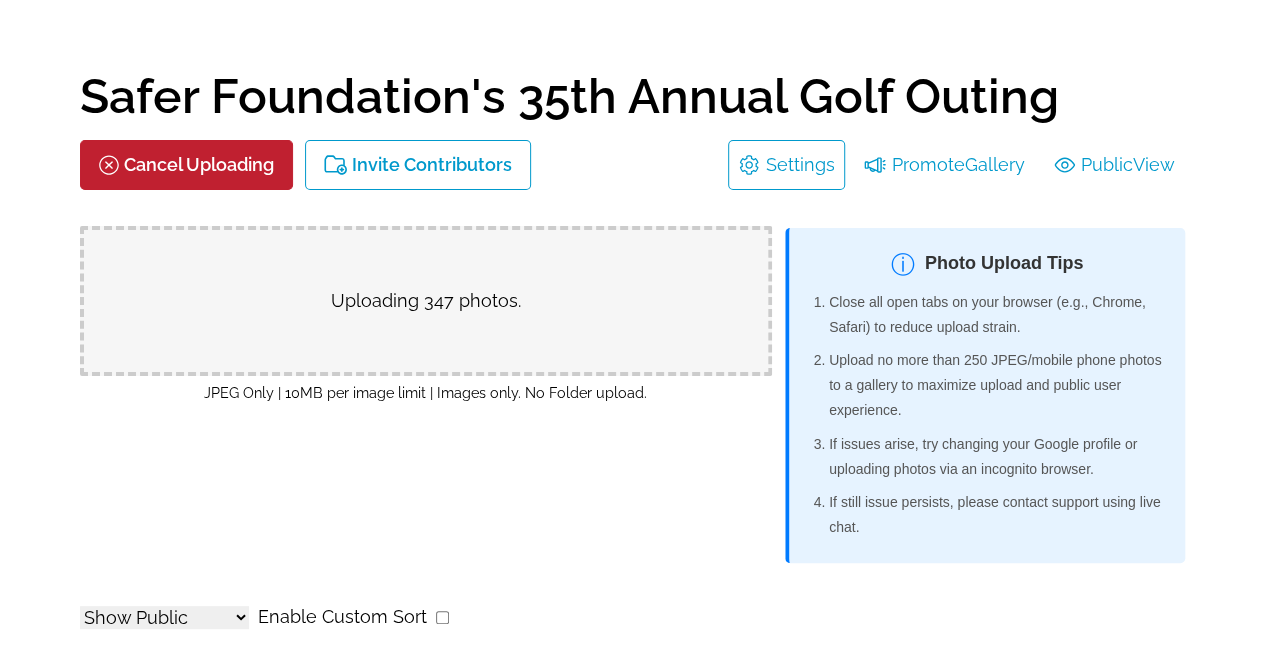 scroll, scrollTop: 81, scrollLeft: 0, axis: vertical 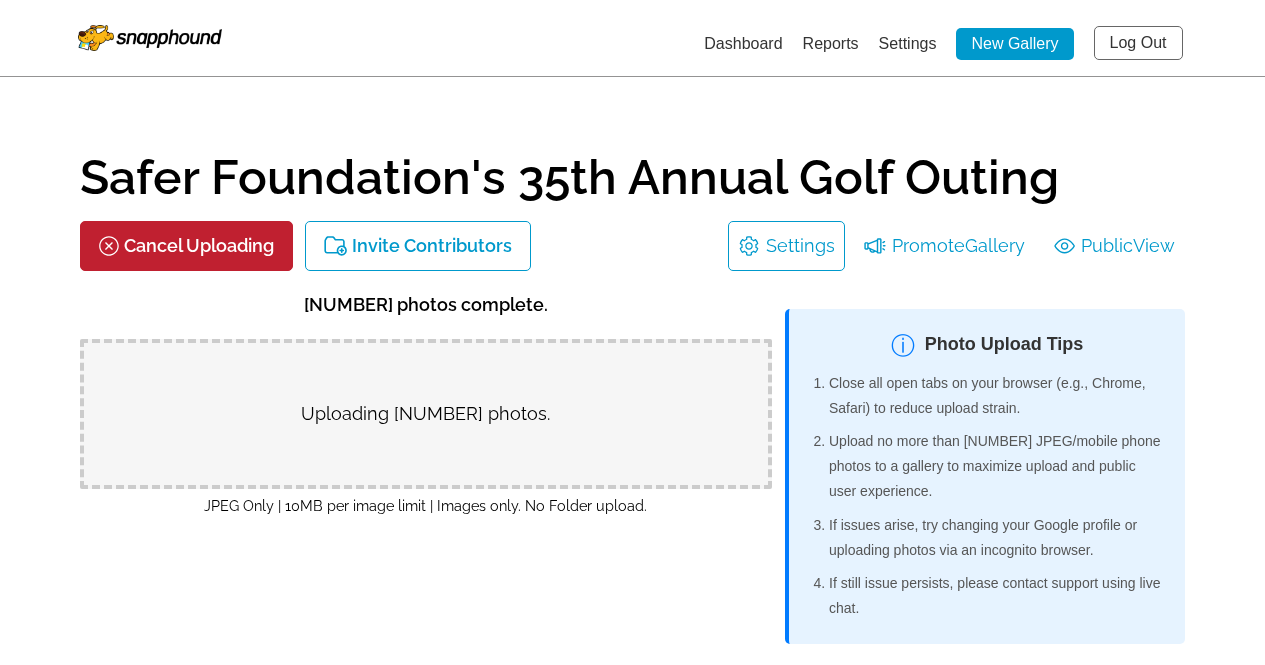 select on "onlyShowInGallery" 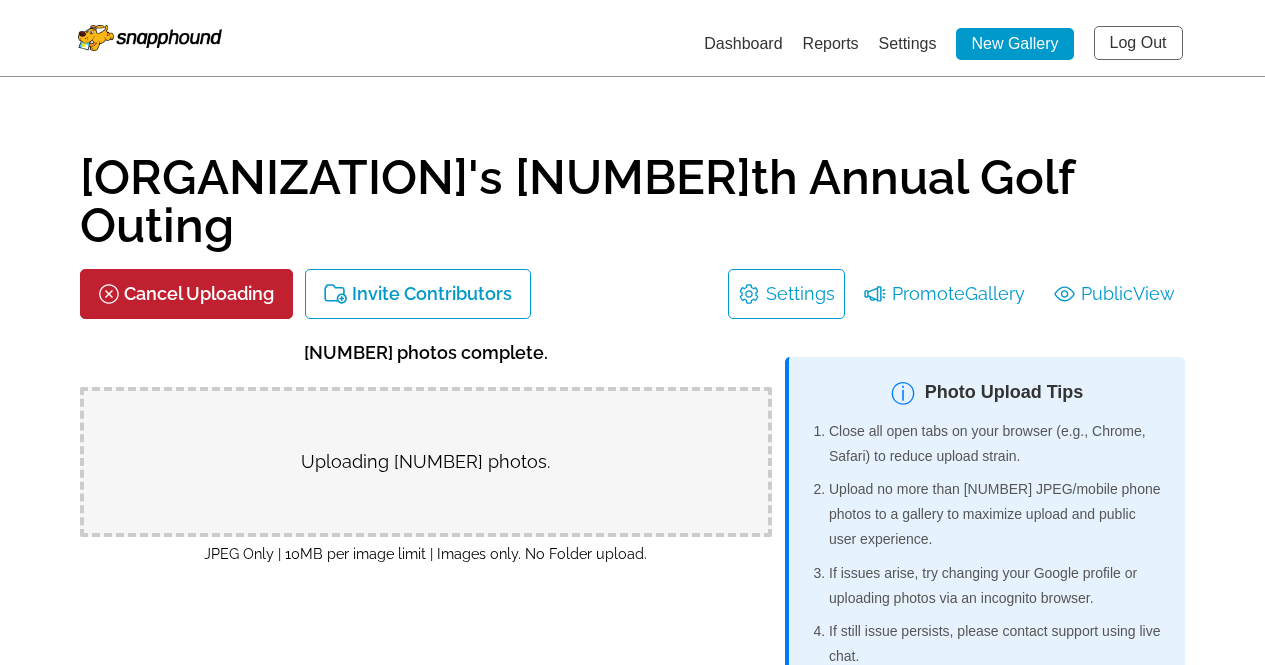 select on "onlyShowInGallery" 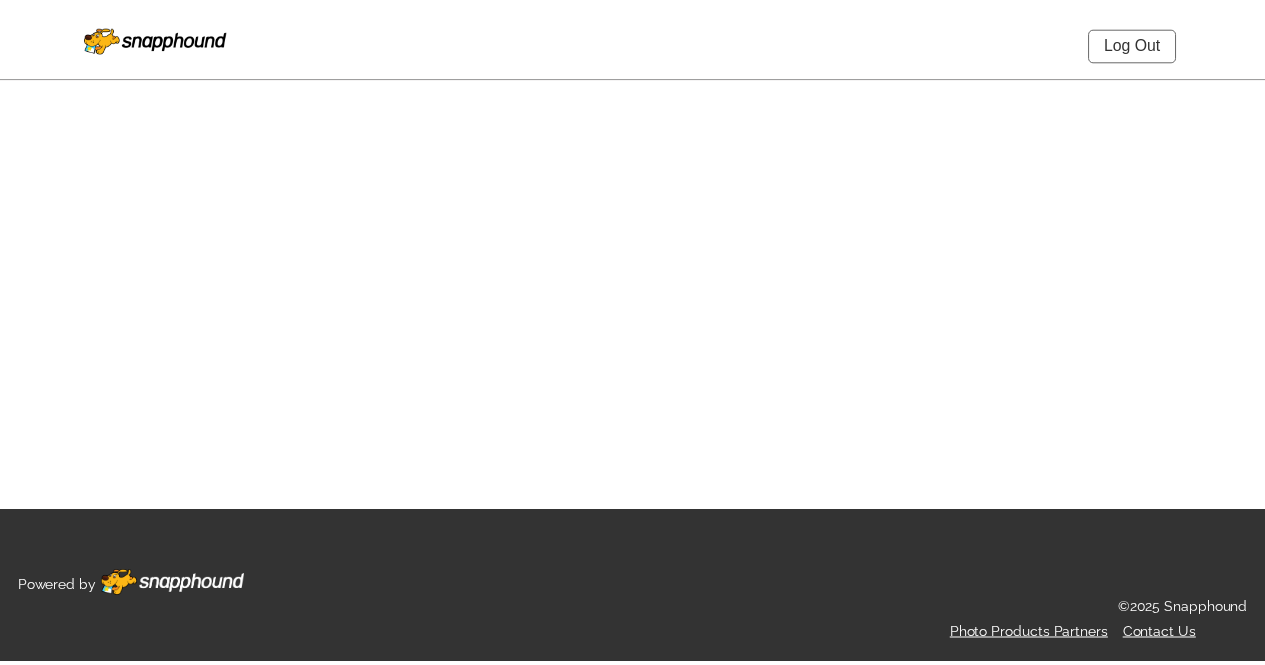 scroll, scrollTop: 0, scrollLeft: 0, axis: both 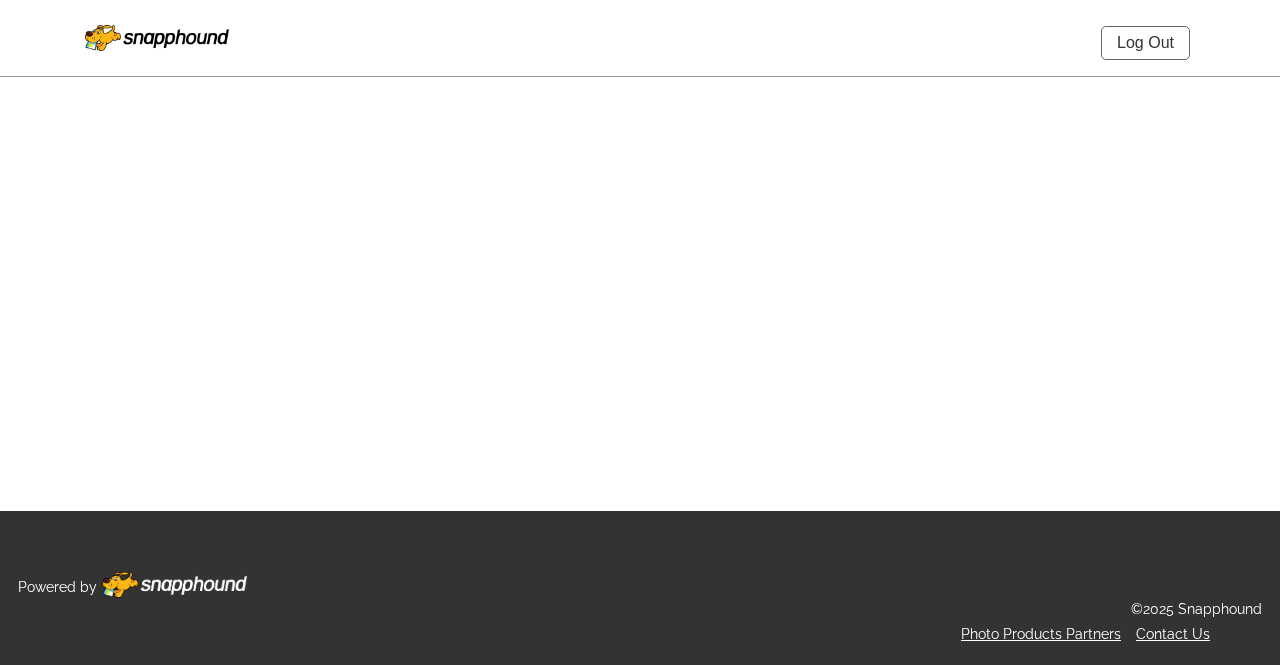 select on "onlyShowInGallery" 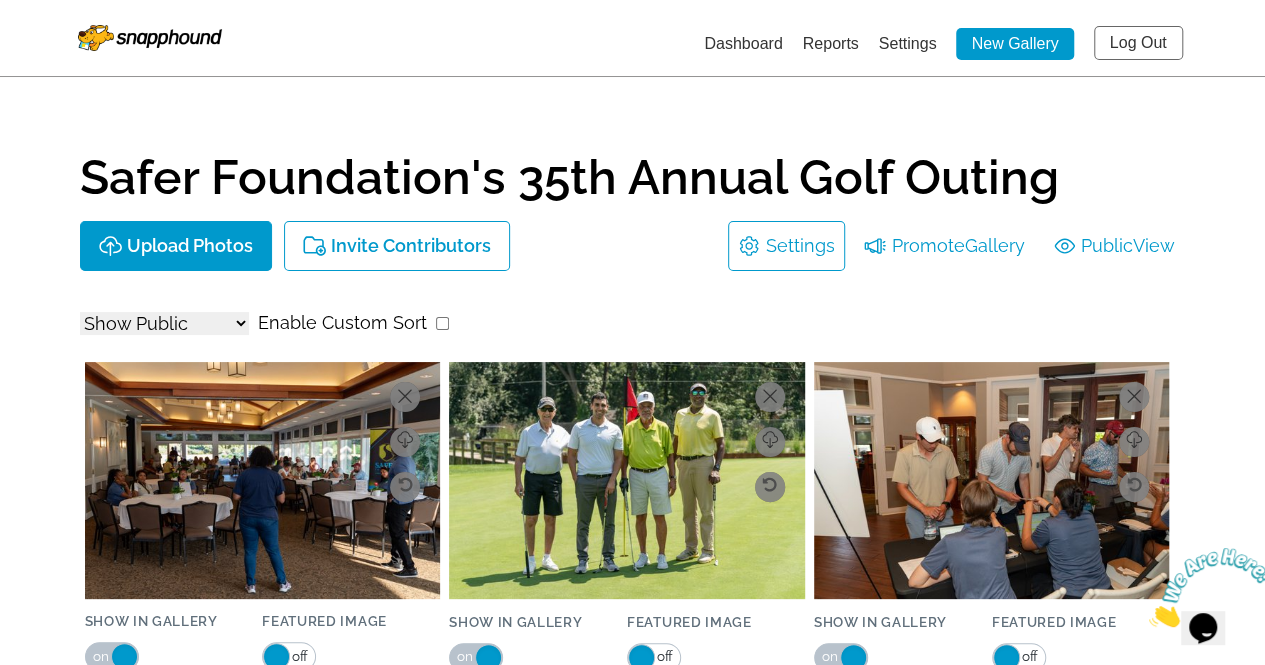 scroll, scrollTop: 0, scrollLeft: 0, axis: both 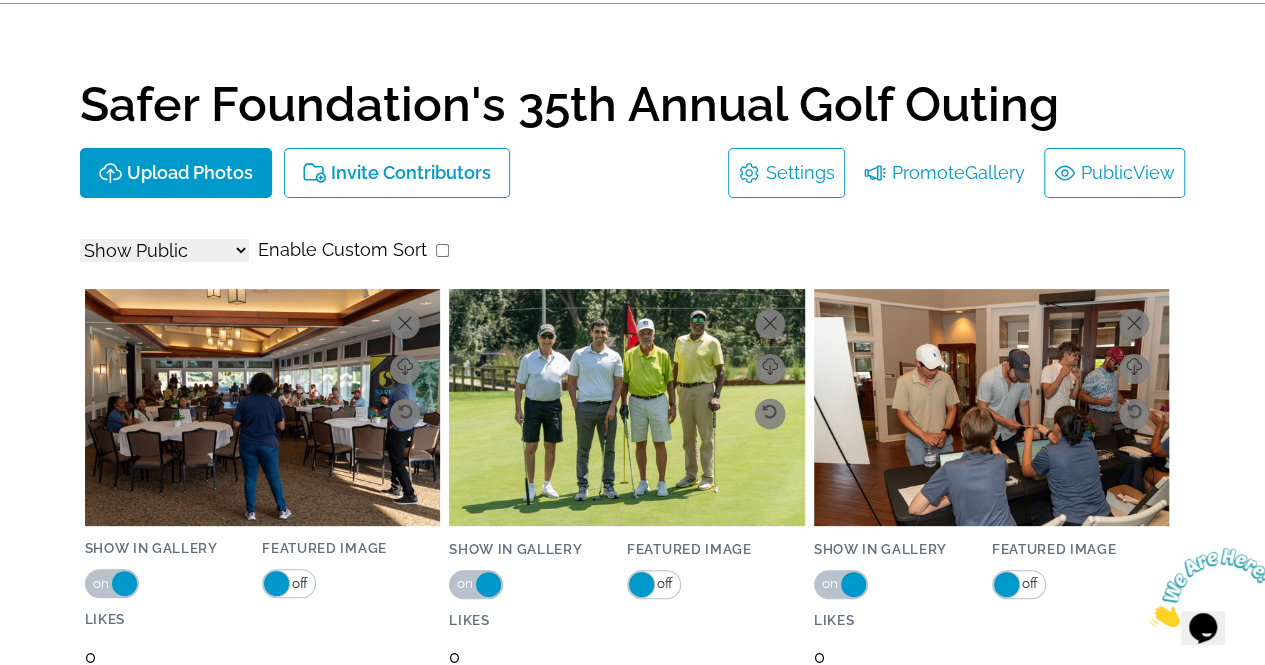 click on "Public  View" at bounding box center [1114, 173] 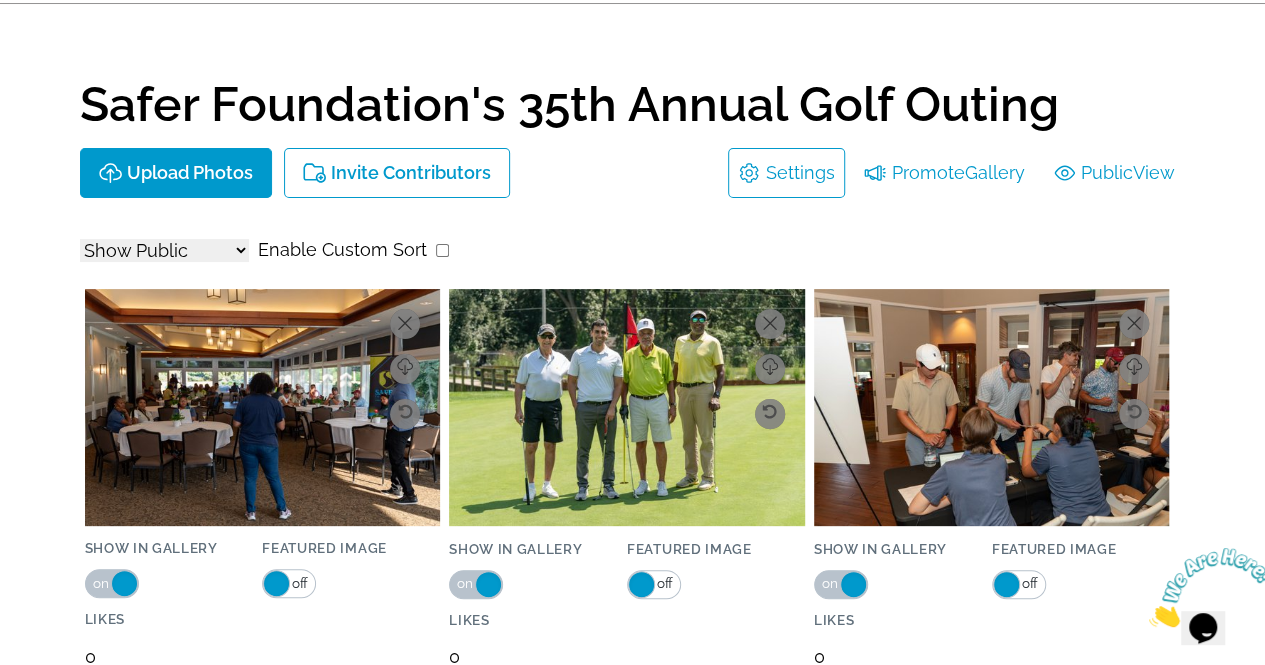 click at bounding box center (442, 250) 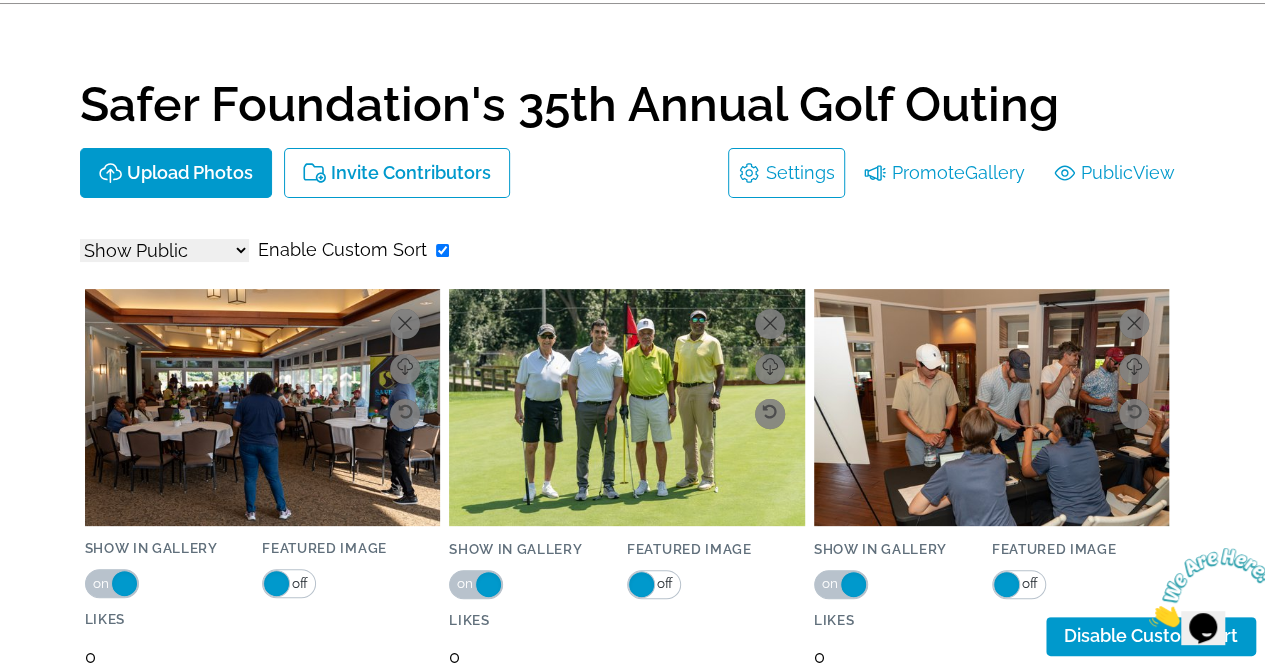 click at bounding box center [442, 250] 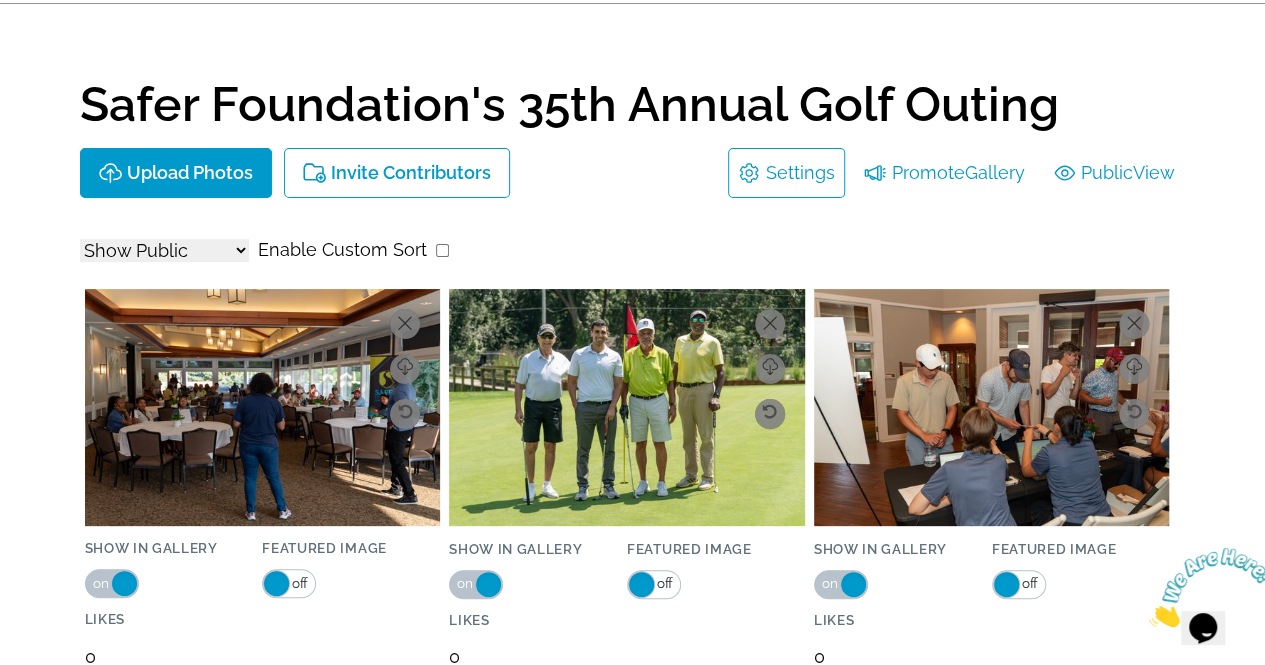 click on "Settings" at bounding box center [800, 173] 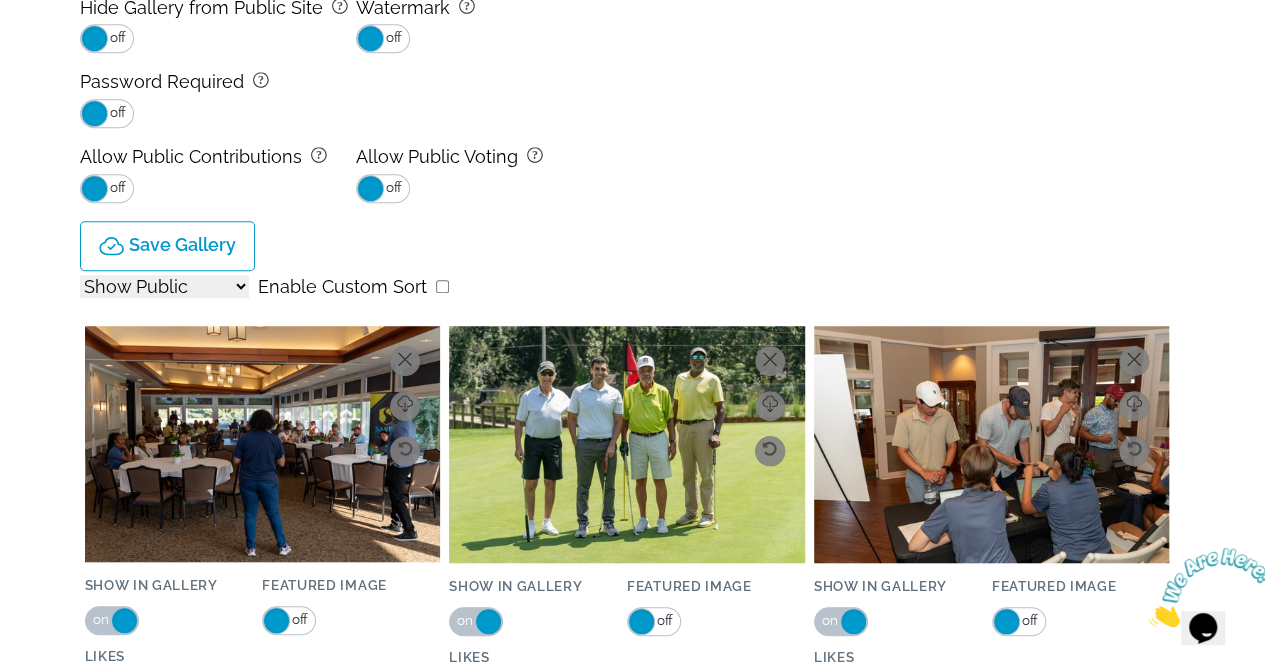 scroll, scrollTop: 583, scrollLeft: 0, axis: vertical 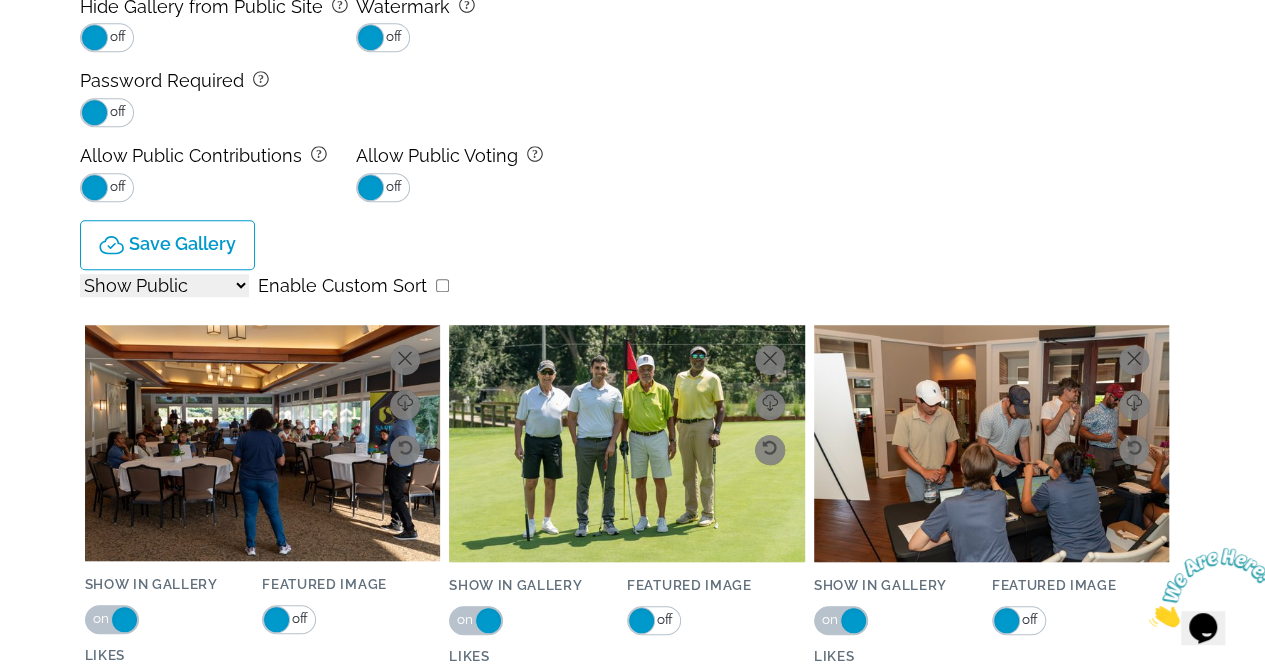 click on "Show All Show Public Show Non-Public" at bounding box center (164, 285) 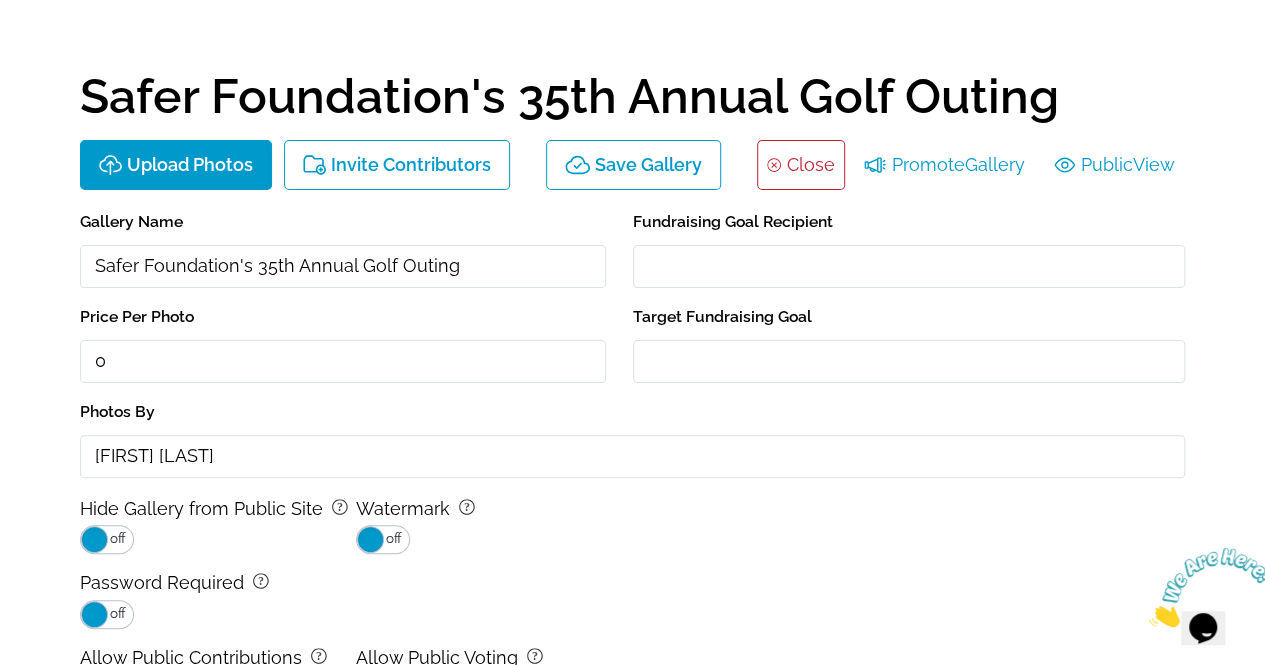 scroll, scrollTop: 0, scrollLeft: 0, axis: both 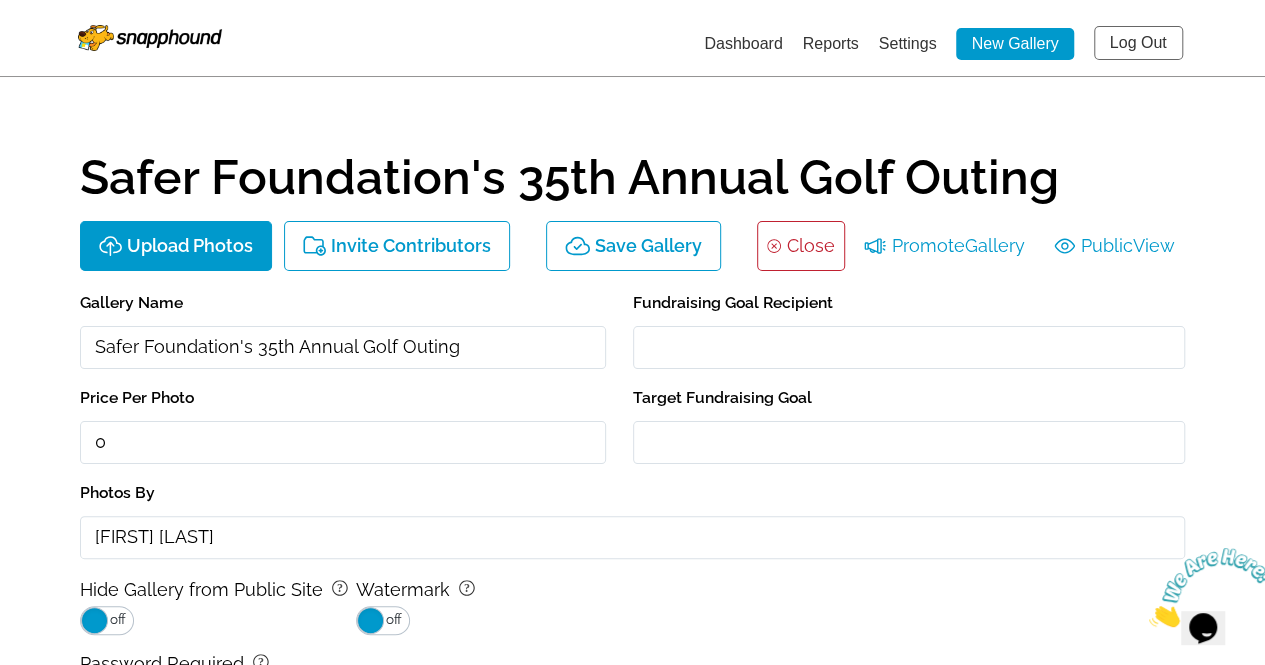 click on "Close" at bounding box center (811, 246) 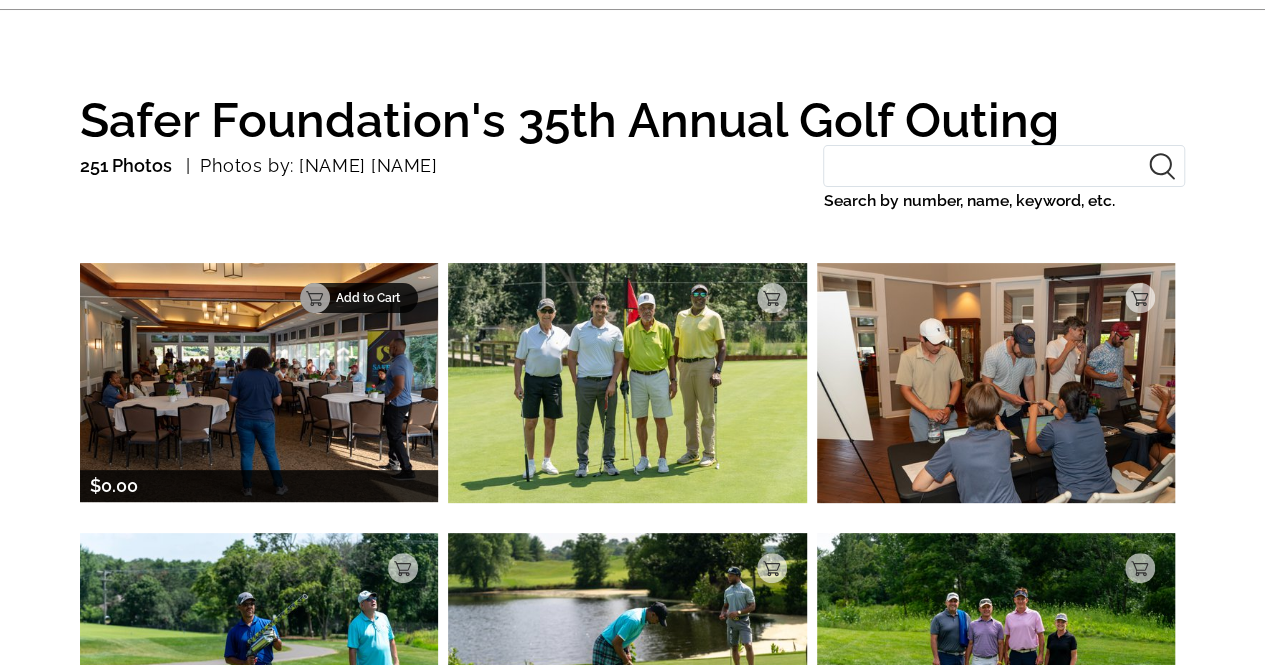 scroll, scrollTop: 82, scrollLeft: 0, axis: vertical 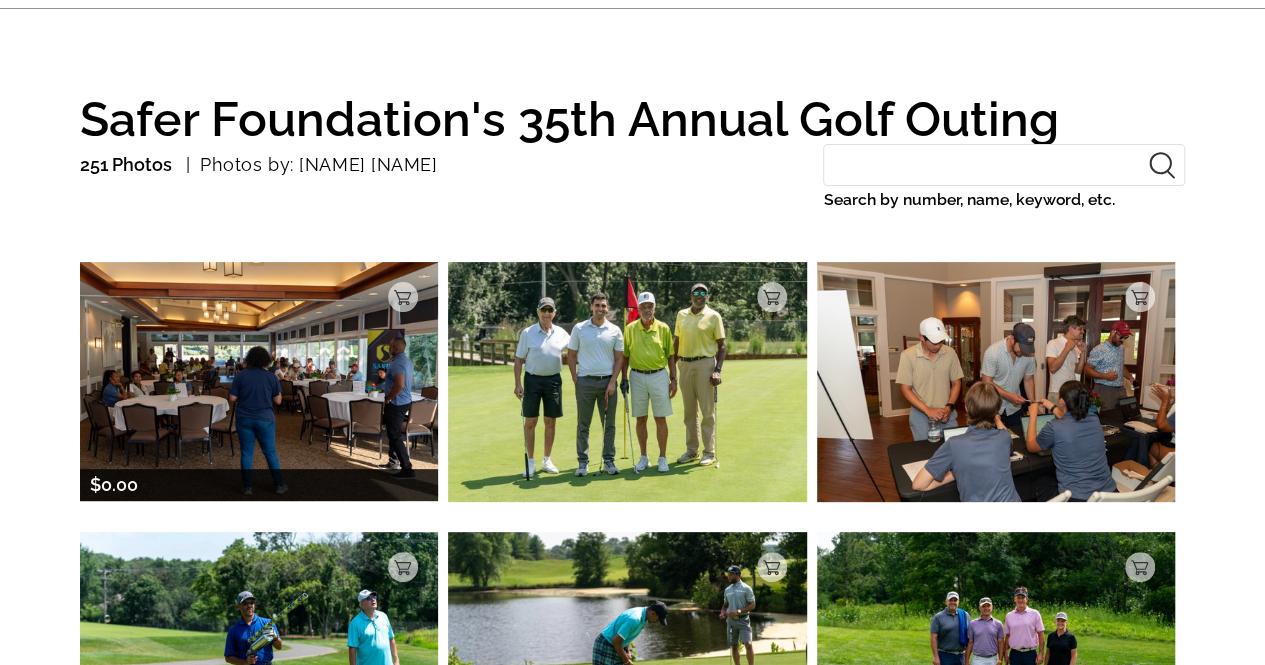 click at bounding box center [259, 381] 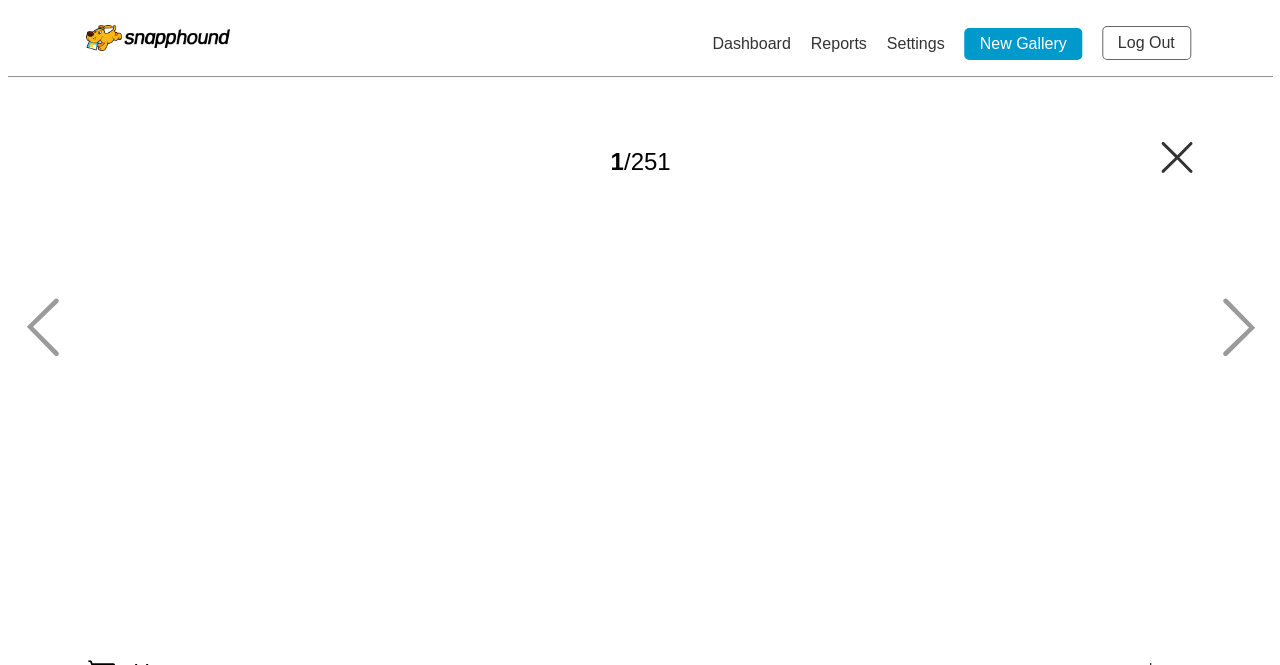 scroll, scrollTop: 0, scrollLeft: 0, axis: both 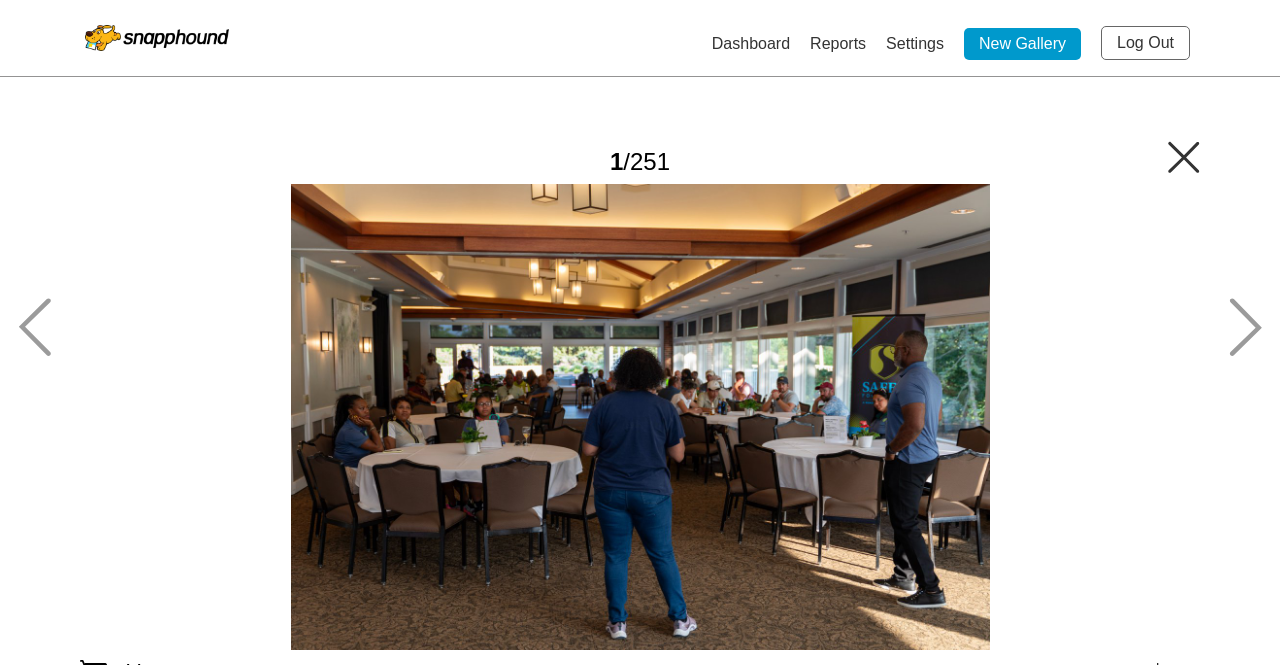 click 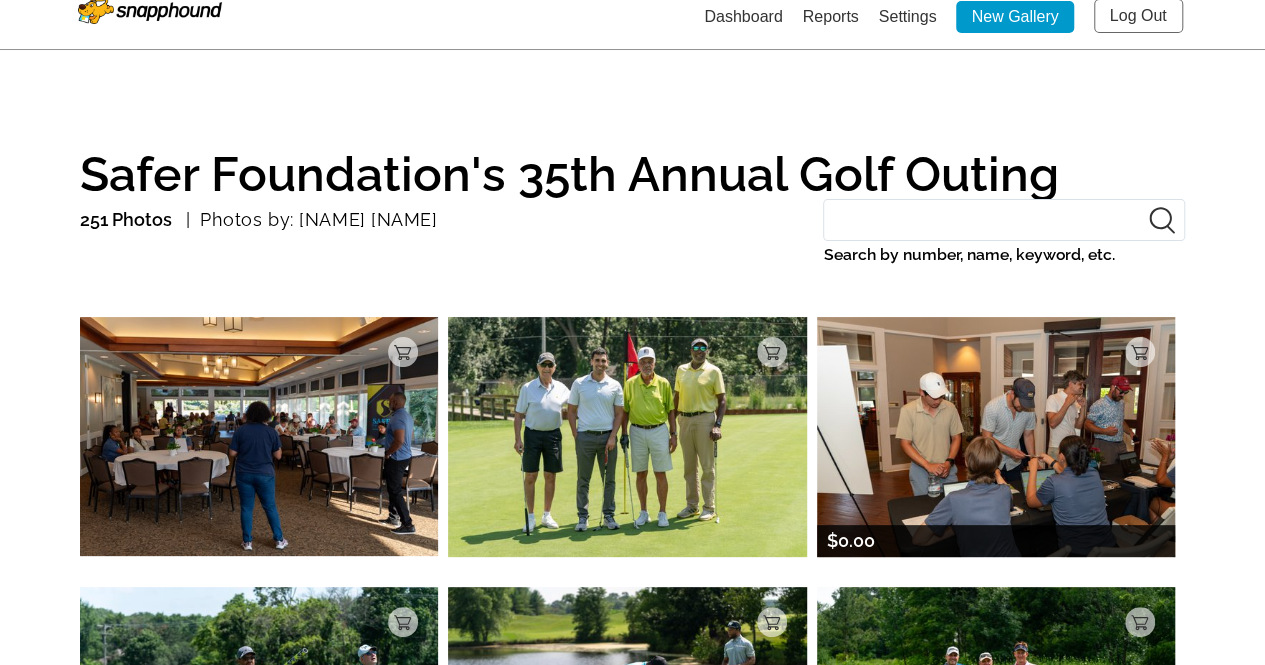scroll, scrollTop: 93, scrollLeft: 0, axis: vertical 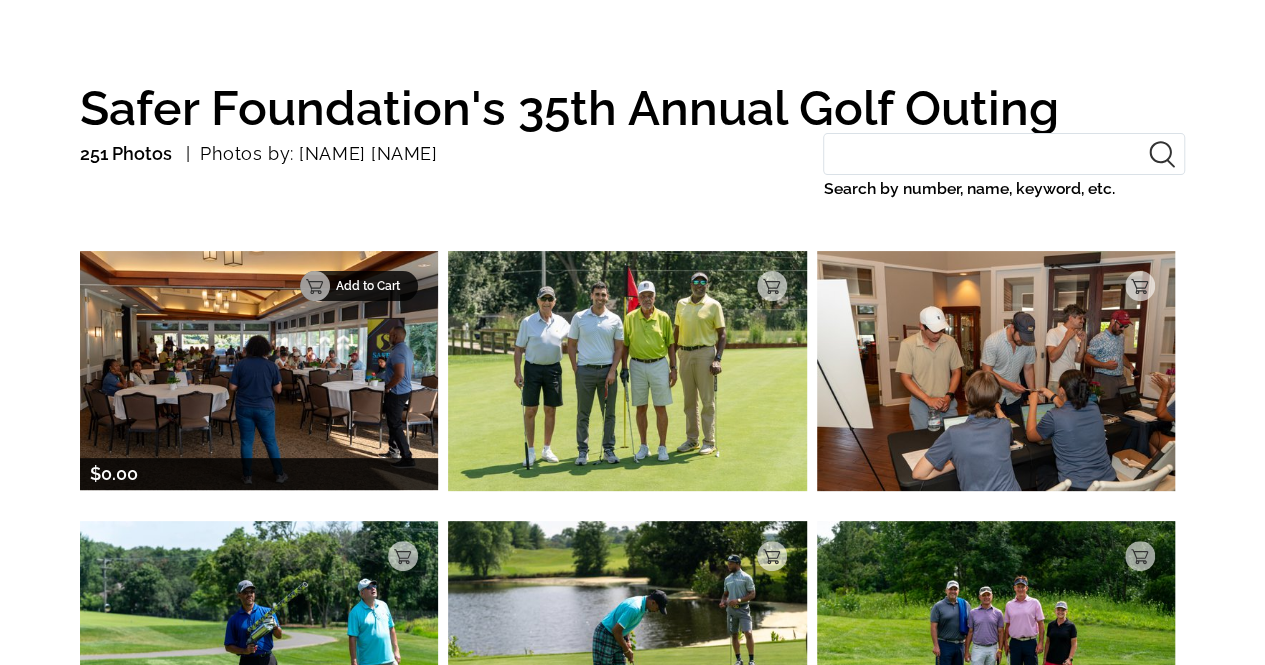 click on "Add to Cart" at bounding box center (371, 286) 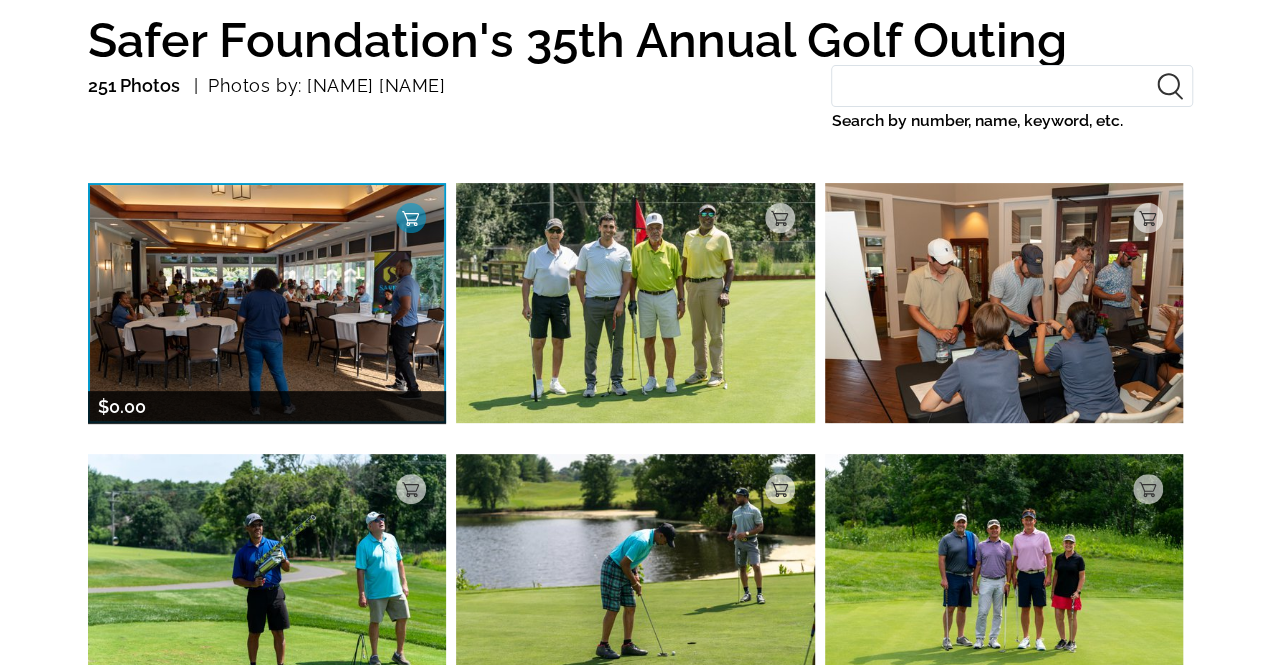 scroll, scrollTop: 0, scrollLeft: 0, axis: both 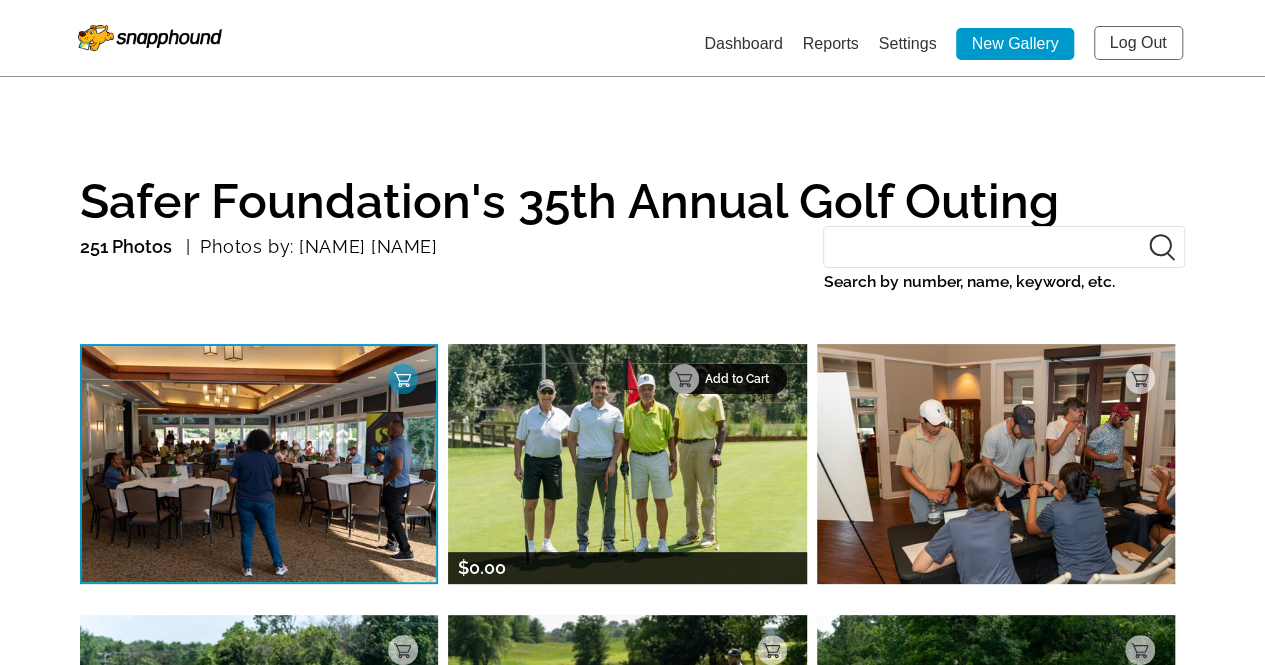click on "Add to Cart" at bounding box center (740, 379) 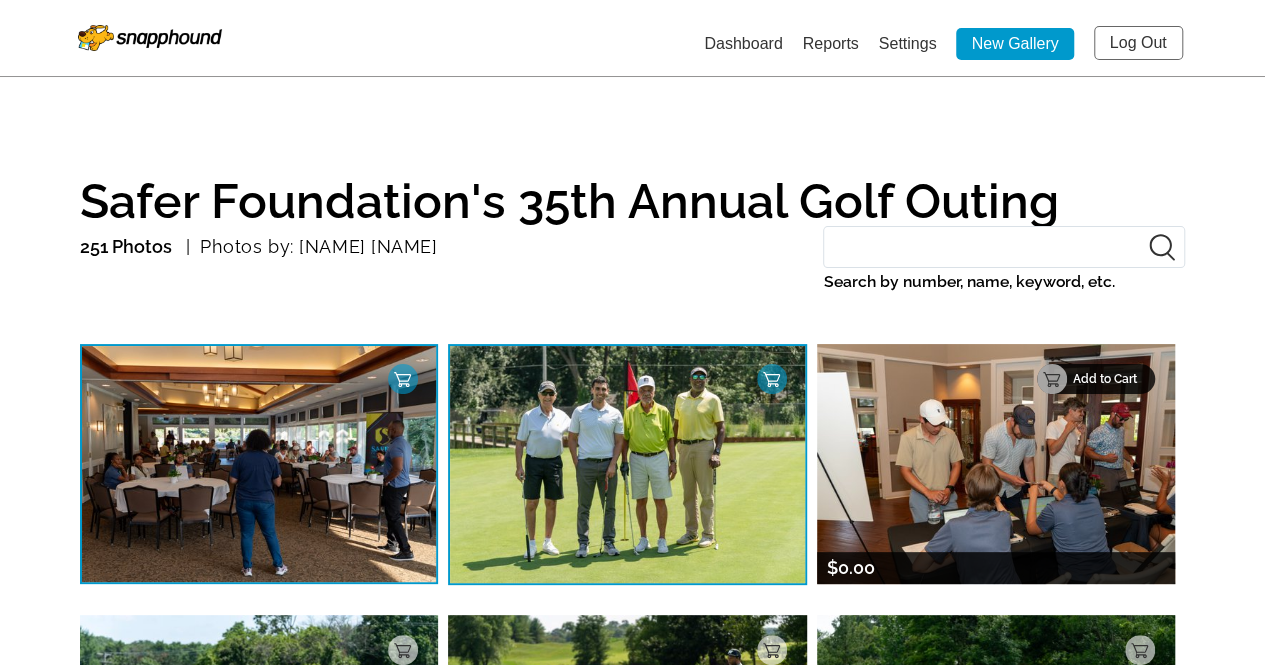 click on "Add to Cart" at bounding box center [1108, 379] 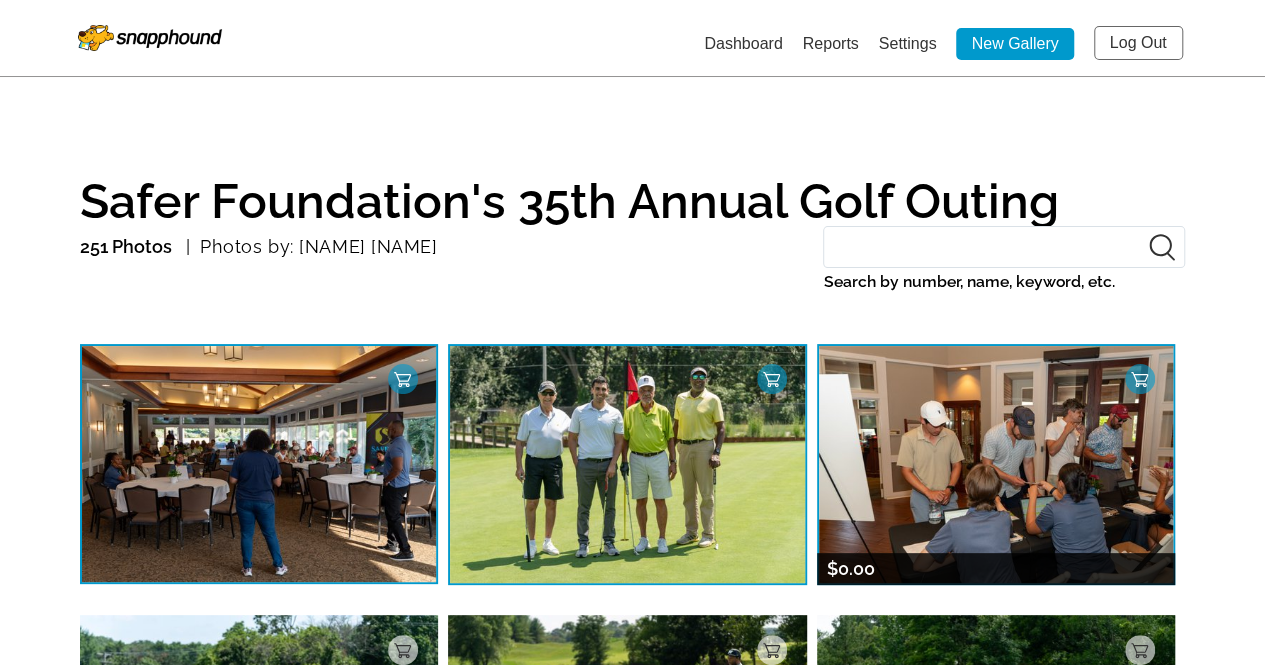 click at bounding box center (996, 464) 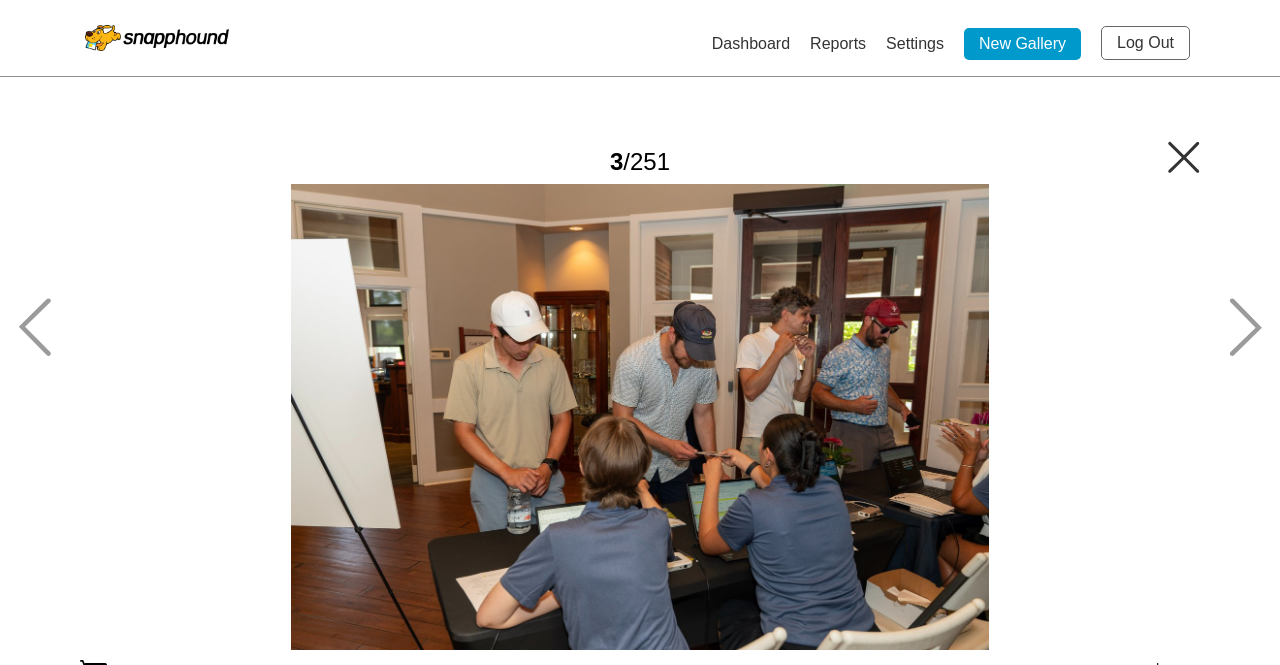 click at bounding box center [640, 417] 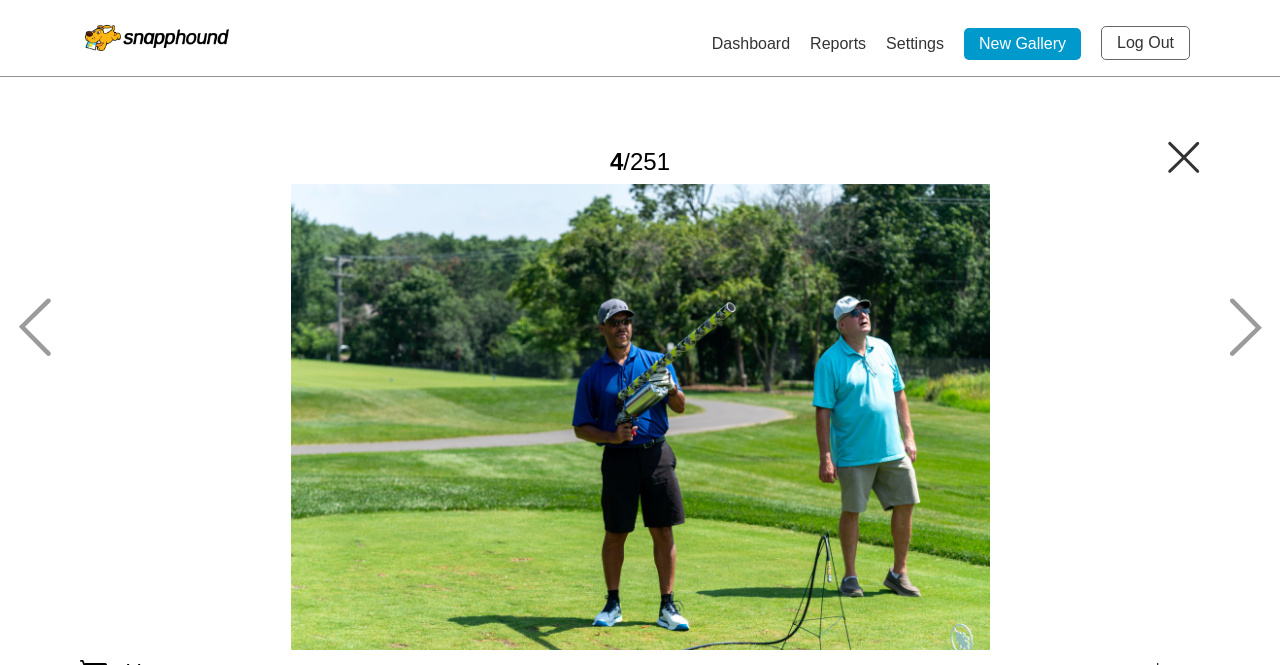 click 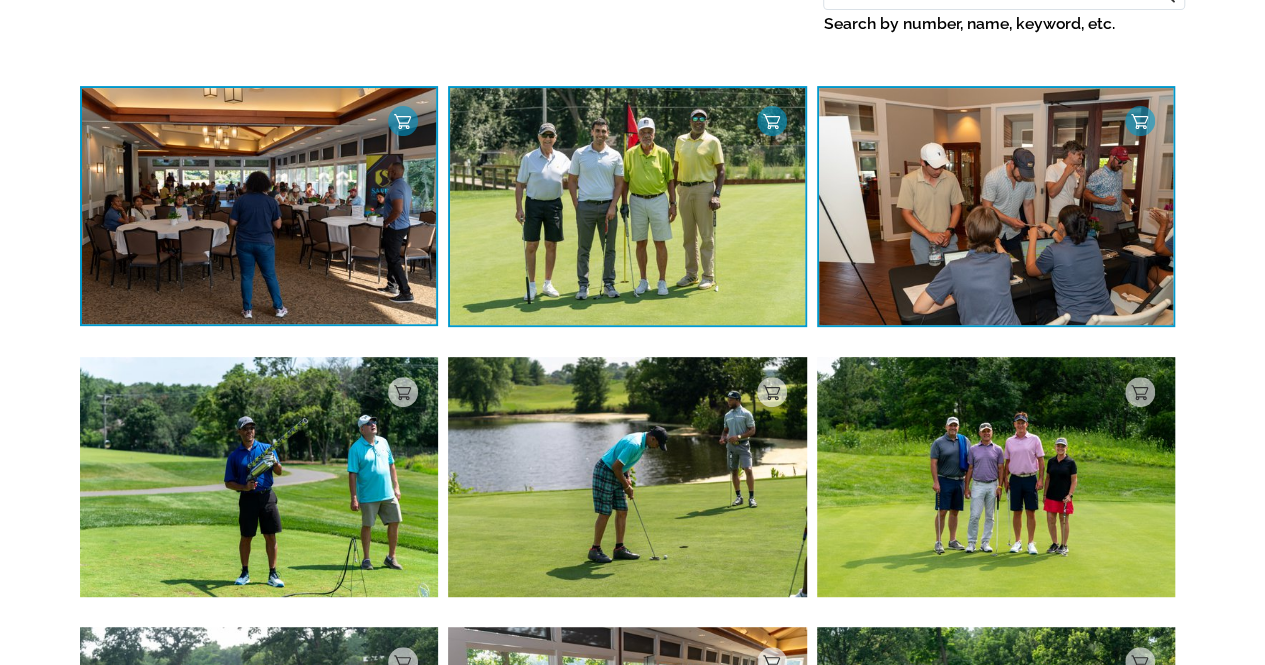 scroll, scrollTop: 252, scrollLeft: 0, axis: vertical 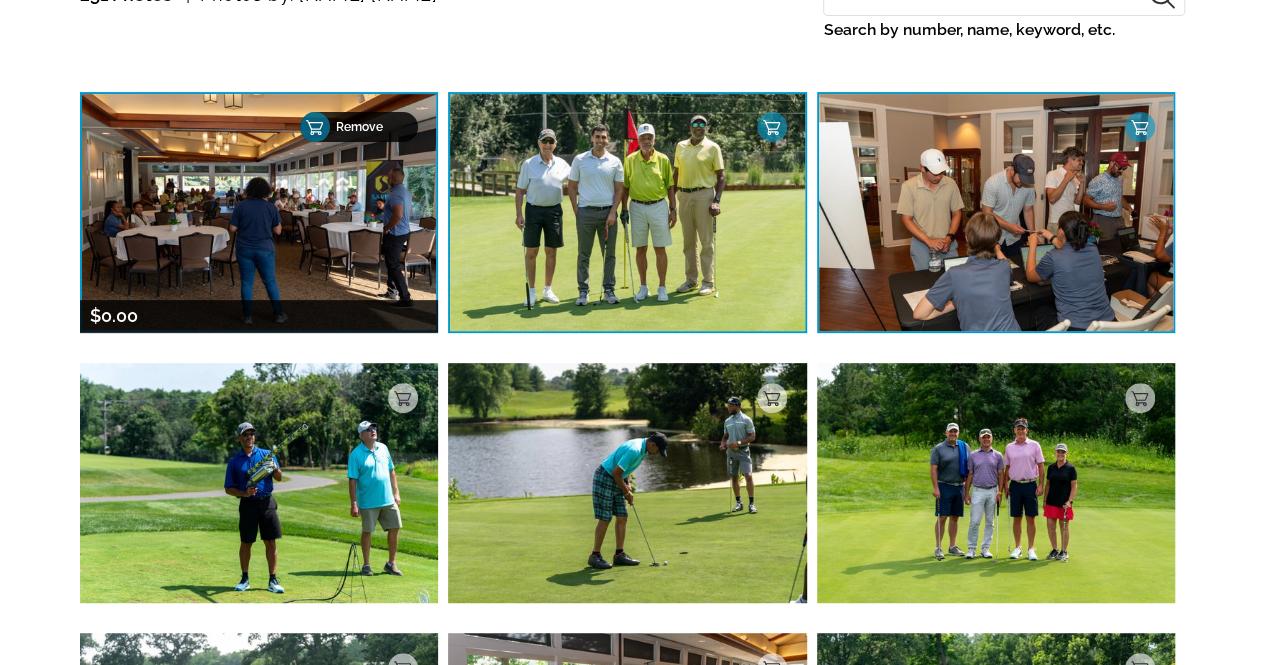 click on "Remove" at bounding box center (371, 127) 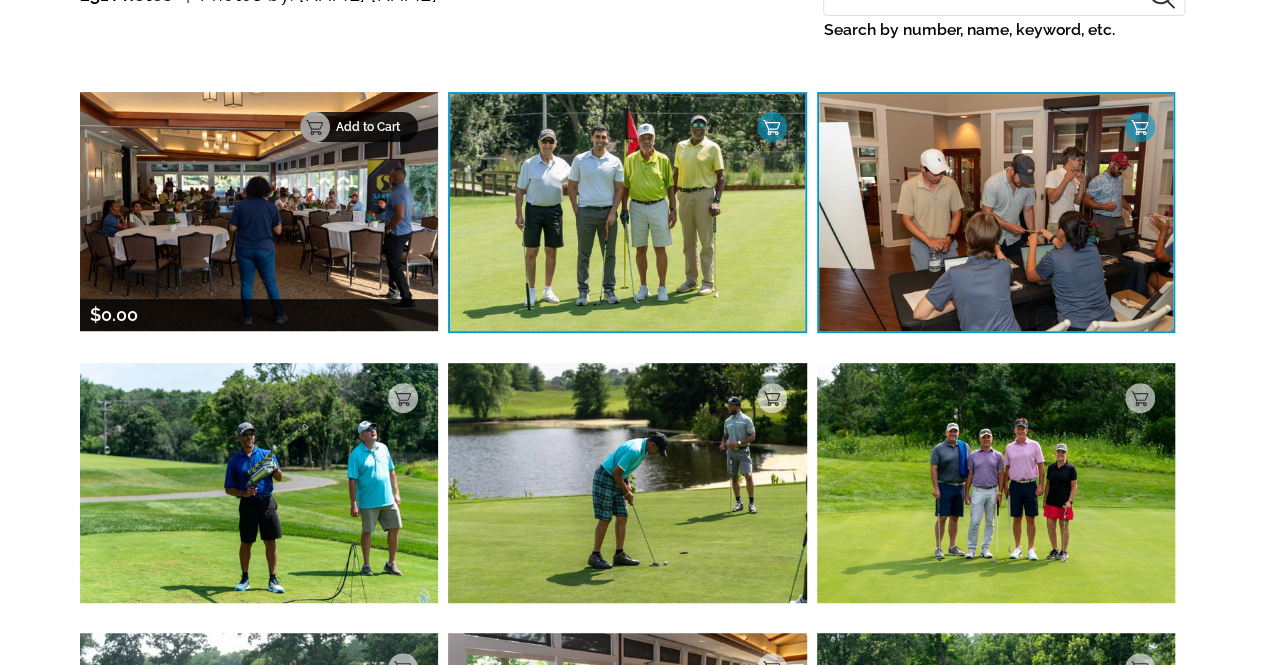 click on "Add to Cart" at bounding box center (359, 127) 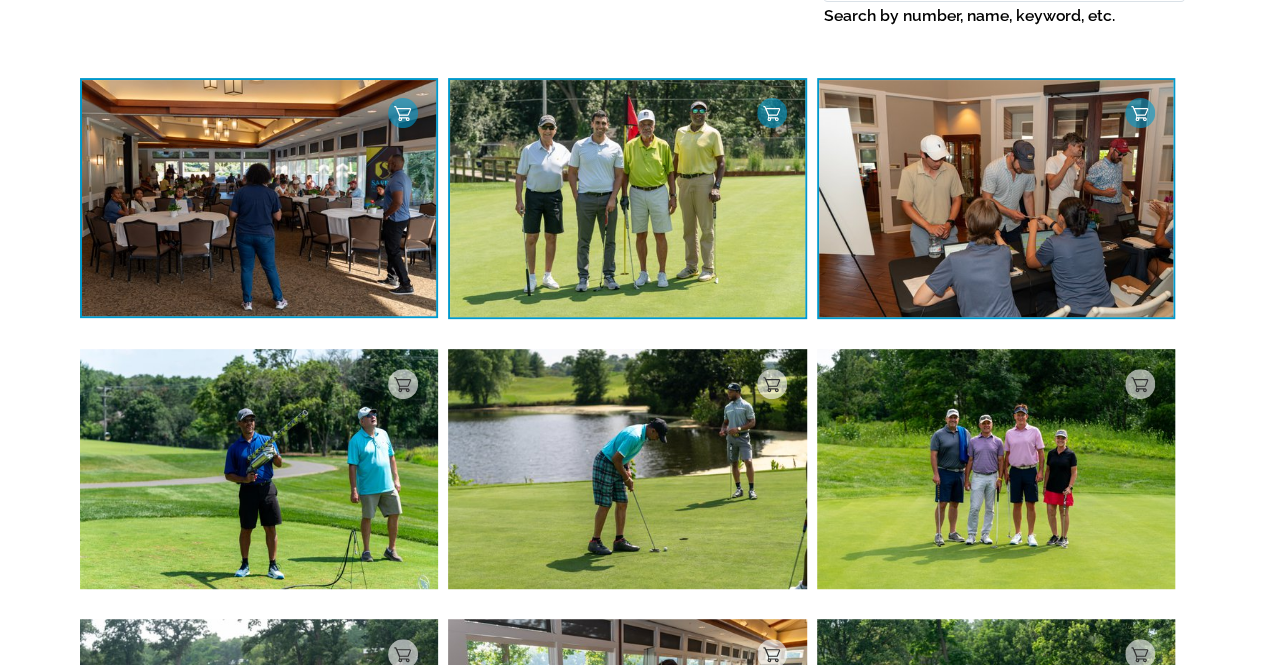 scroll, scrollTop: 268, scrollLeft: 0, axis: vertical 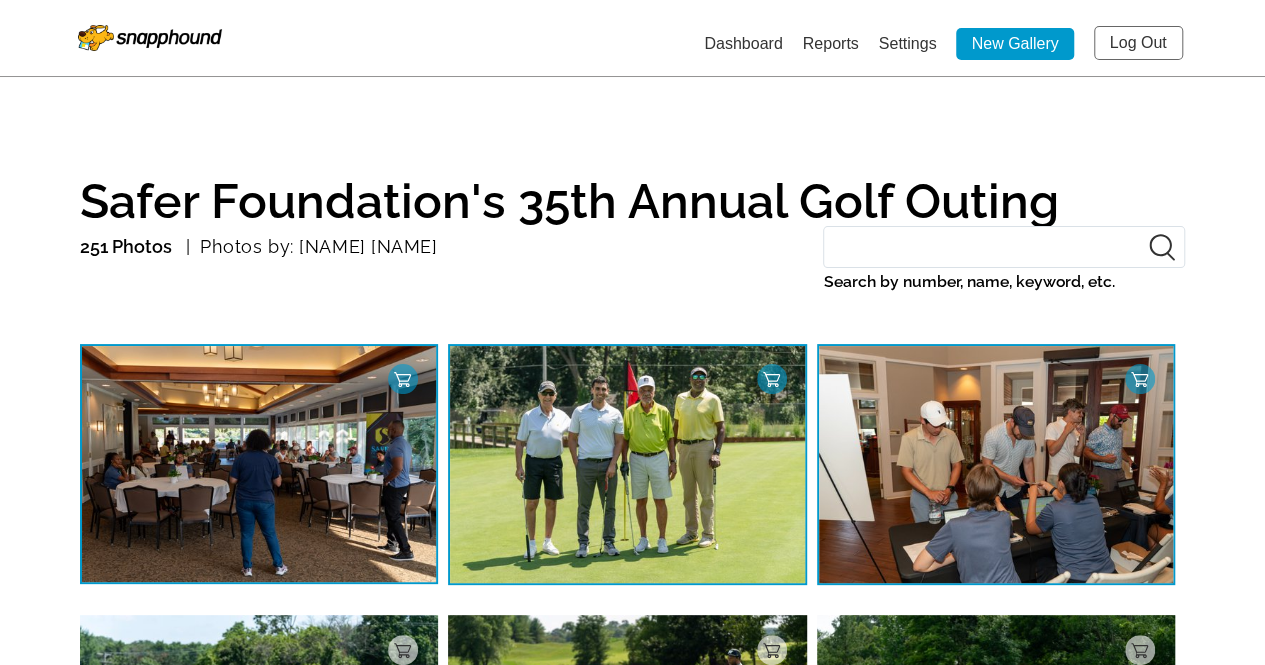 click on "Dashboard" at bounding box center (743, 43) 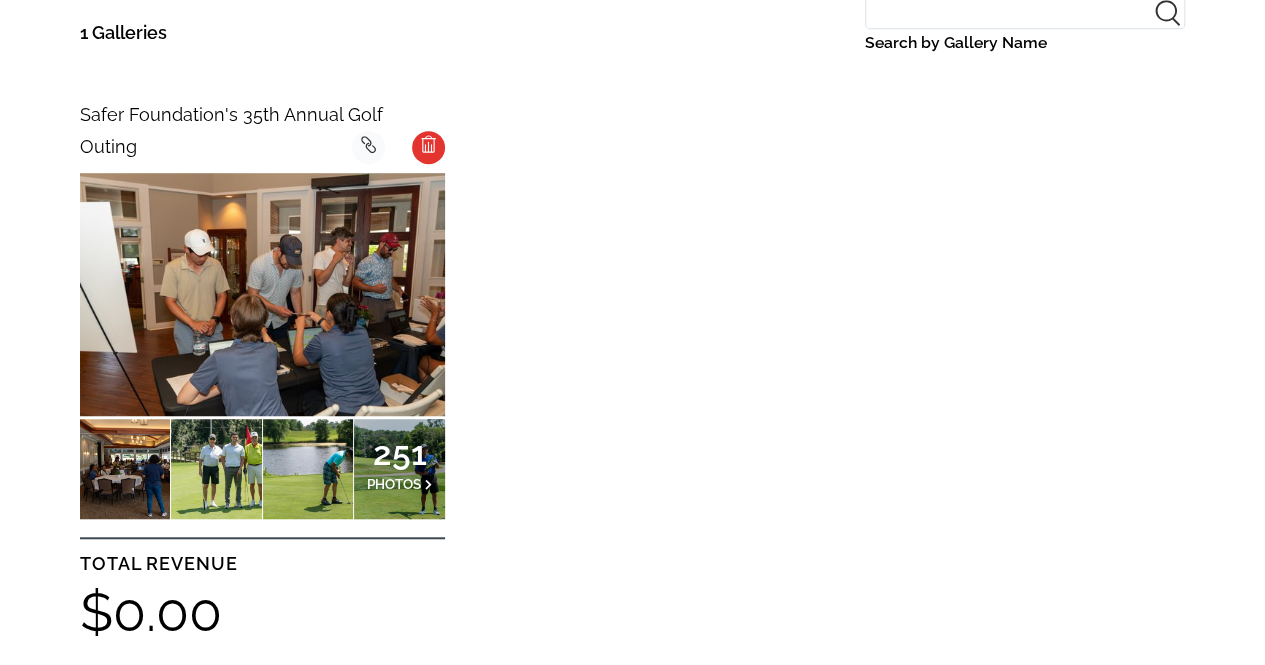 scroll, scrollTop: 546, scrollLeft: 0, axis: vertical 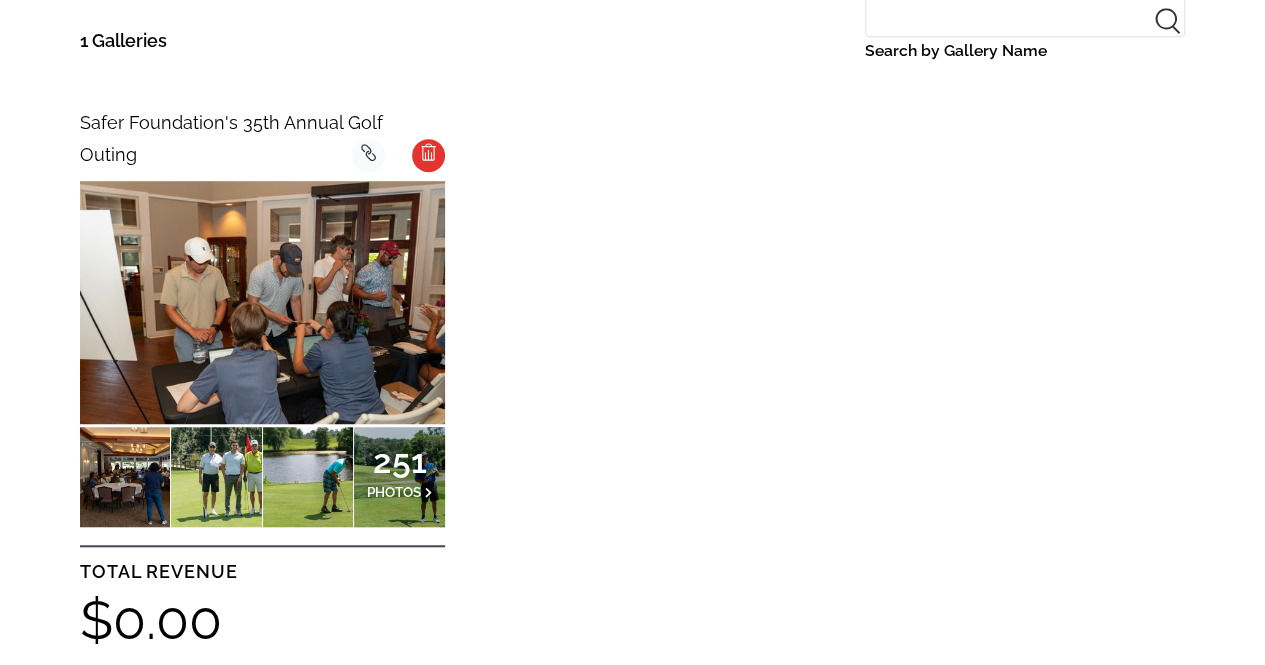 click 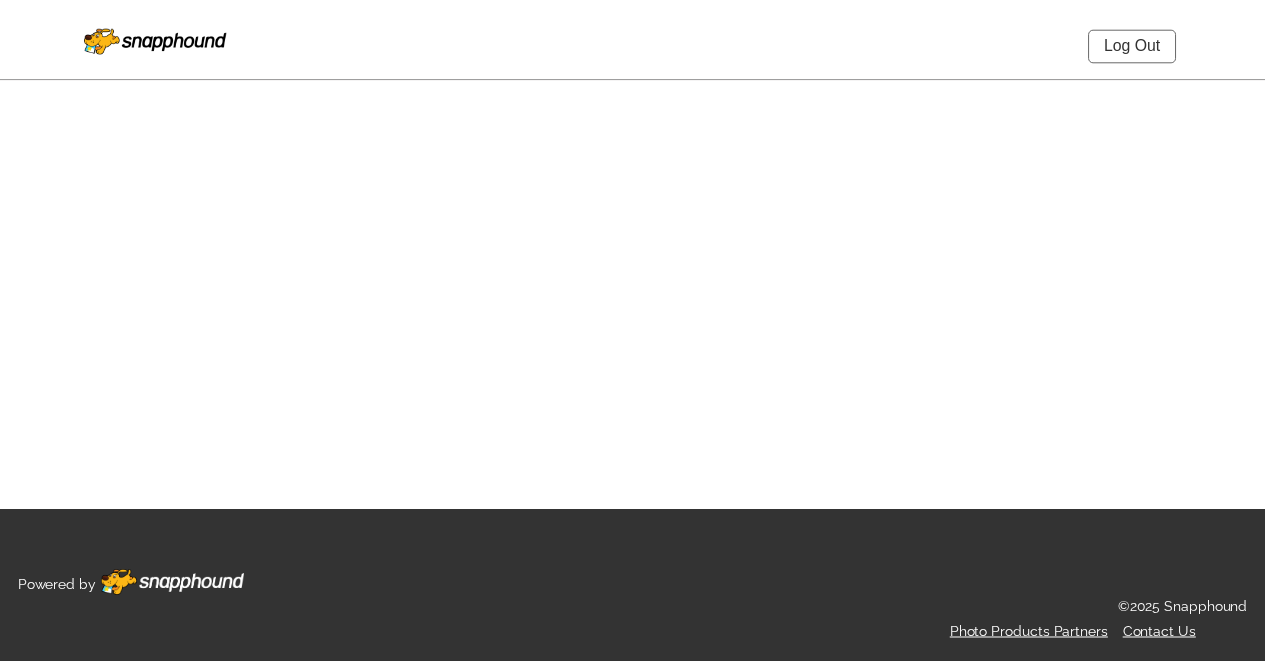 scroll, scrollTop: 0, scrollLeft: 0, axis: both 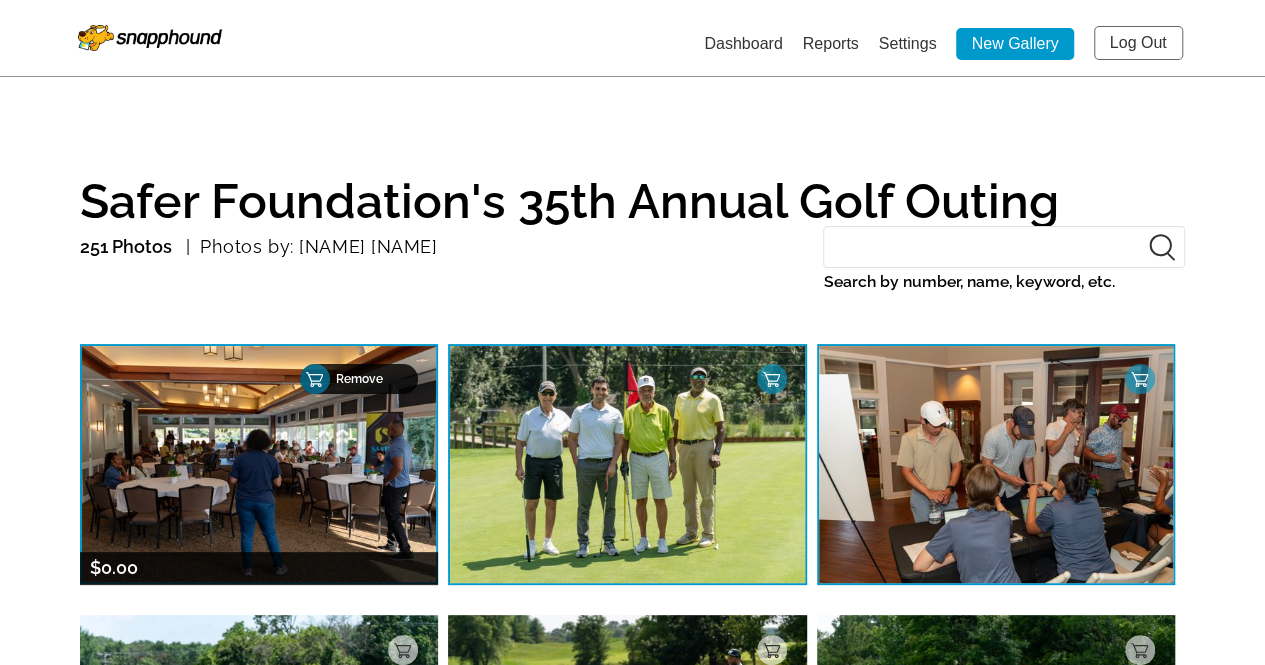 click on "Remove" at bounding box center (359, 379) 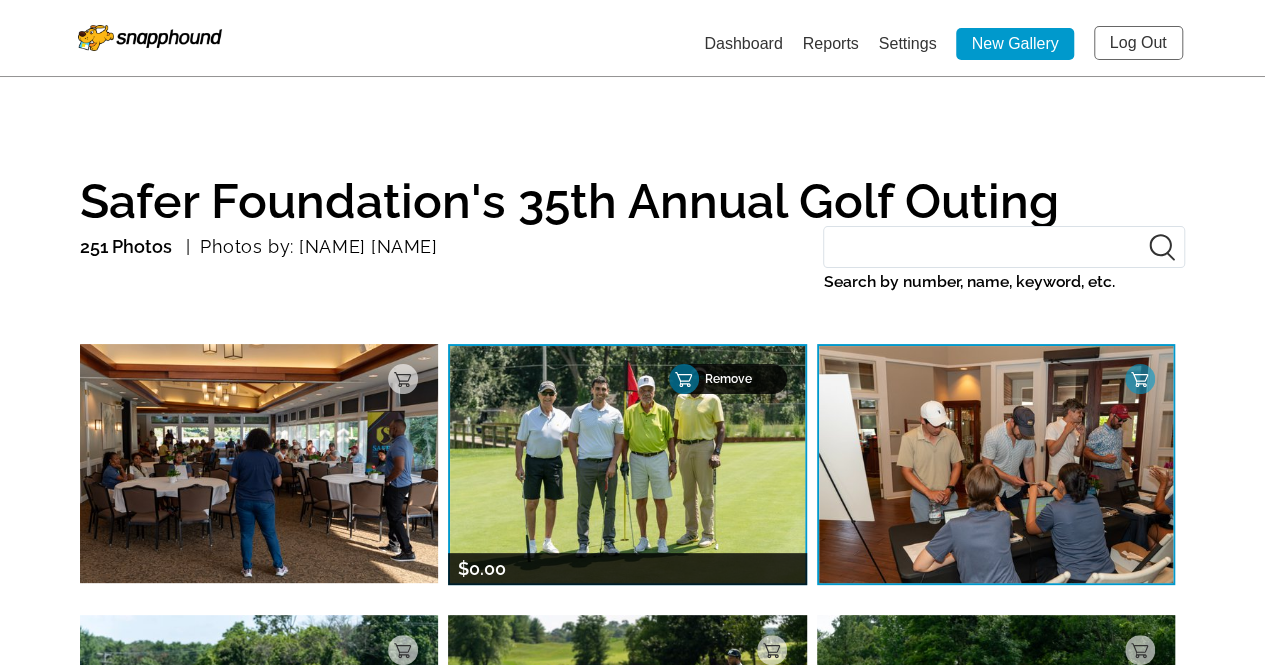click on "Remove" at bounding box center (740, 379) 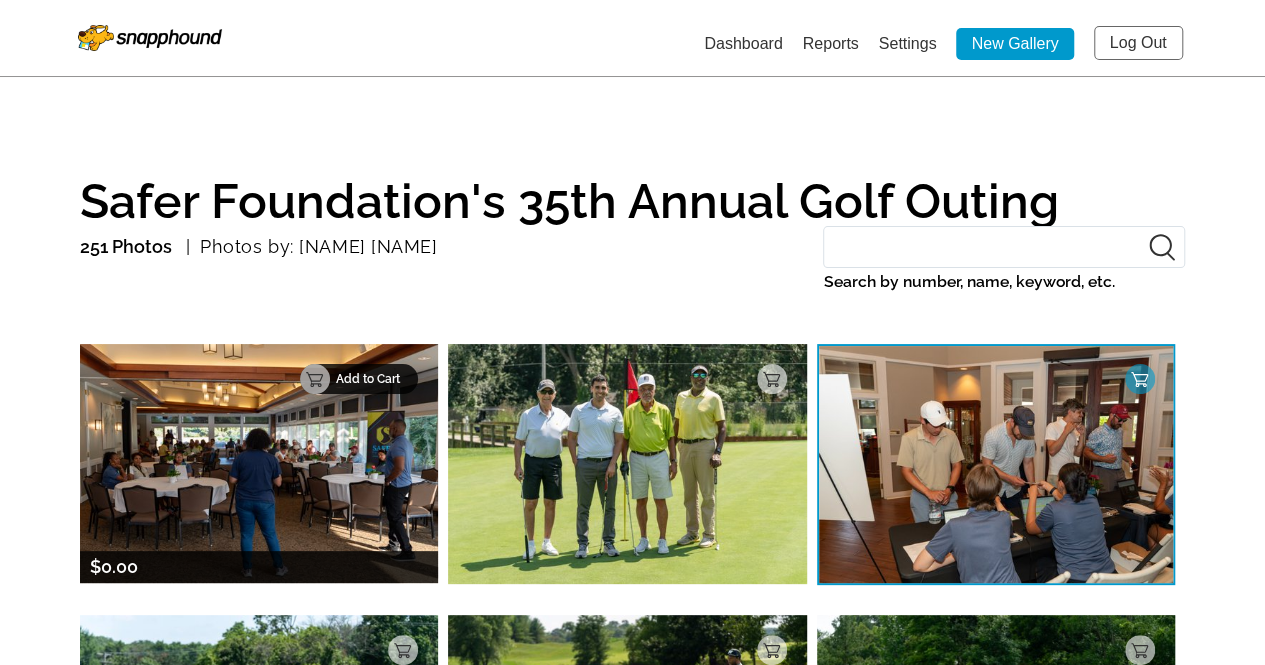 click on "Add to Cart" at bounding box center [371, 379] 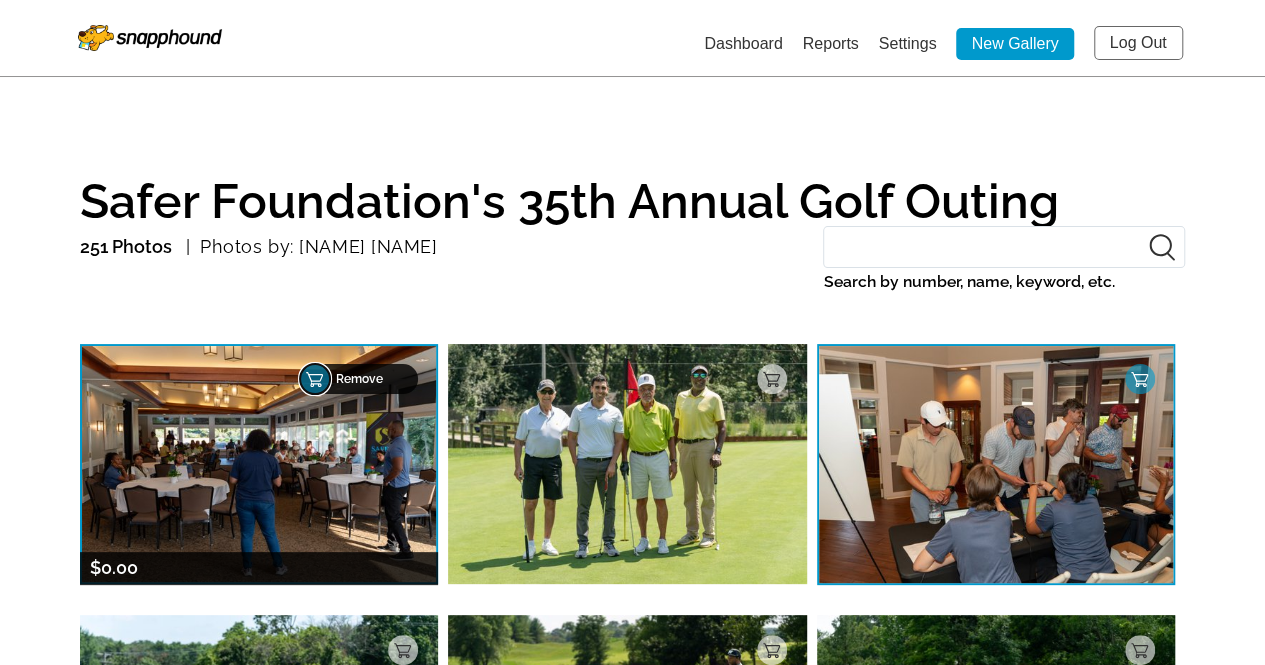 click 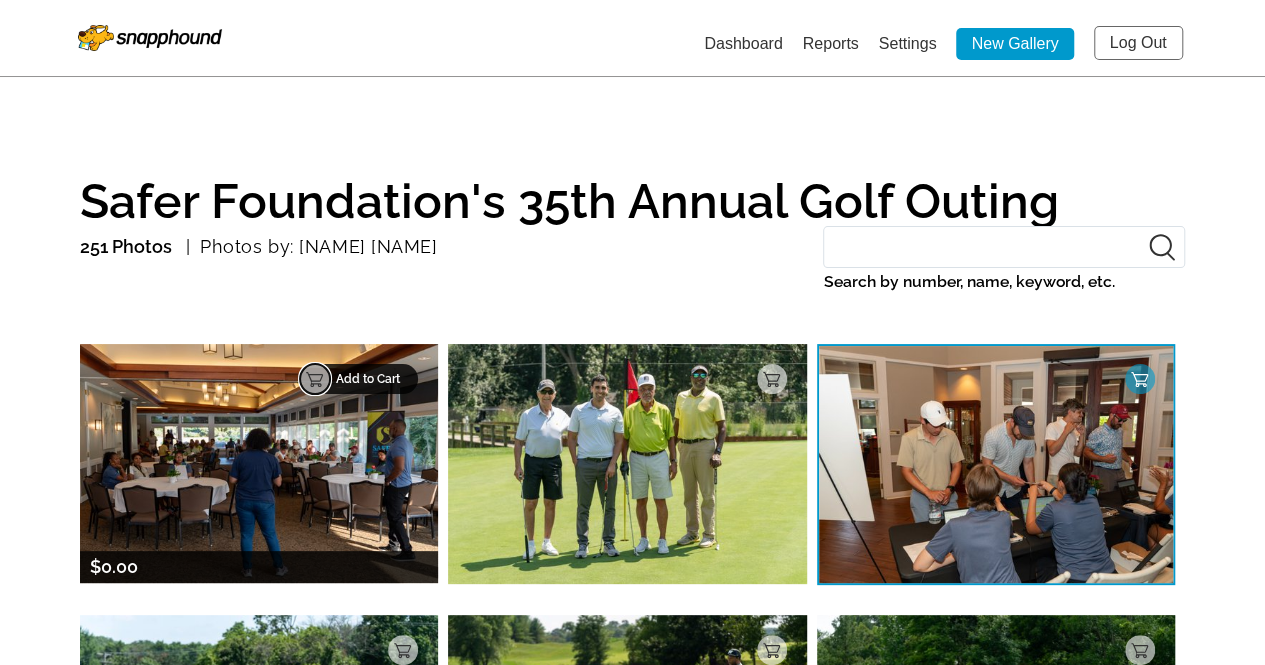 click 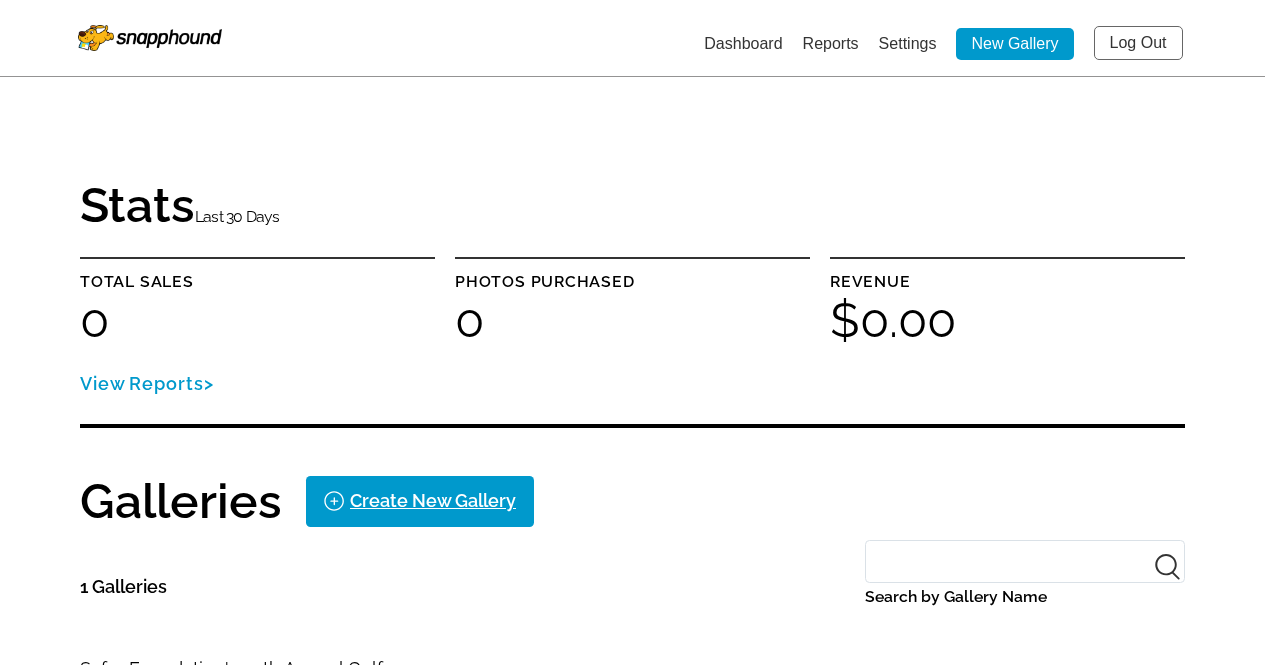 scroll, scrollTop: 546, scrollLeft: 0, axis: vertical 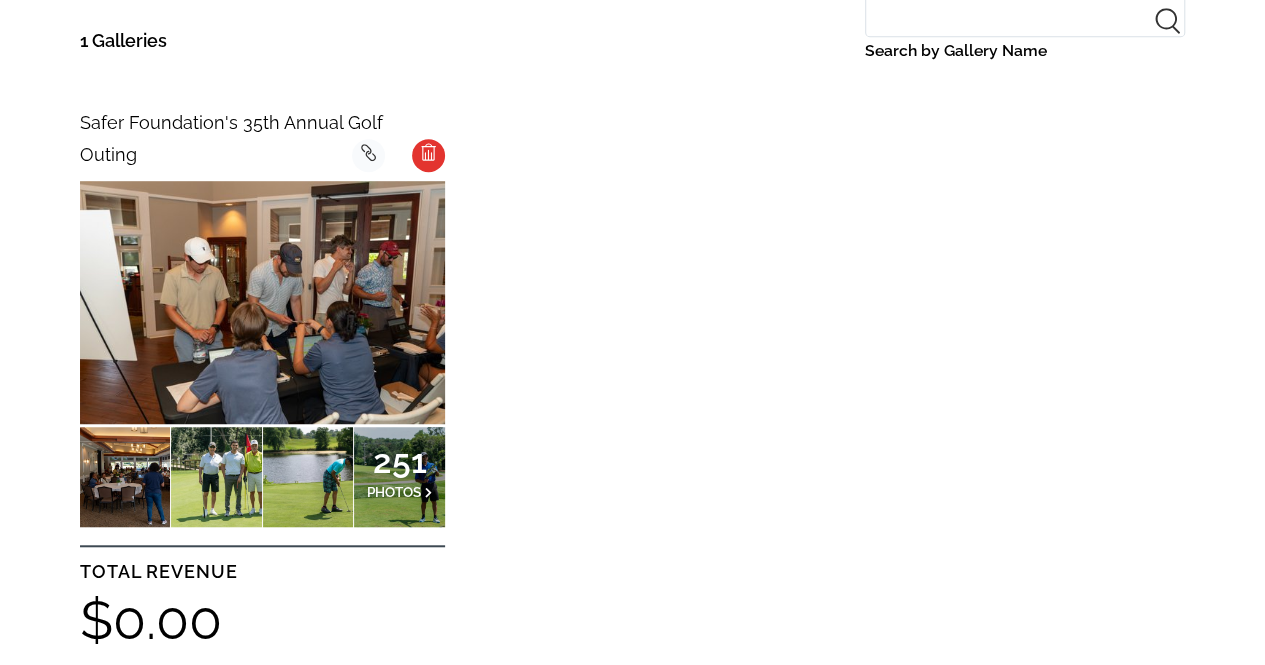 click 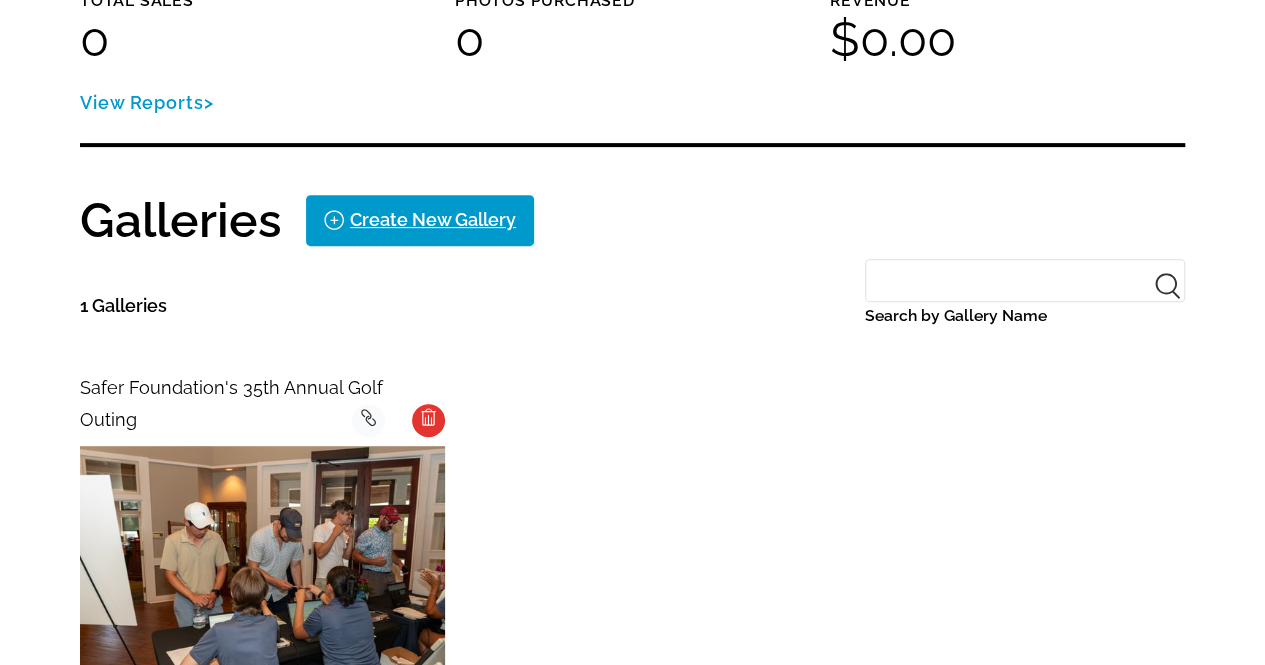 scroll, scrollTop: 282, scrollLeft: 0, axis: vertical 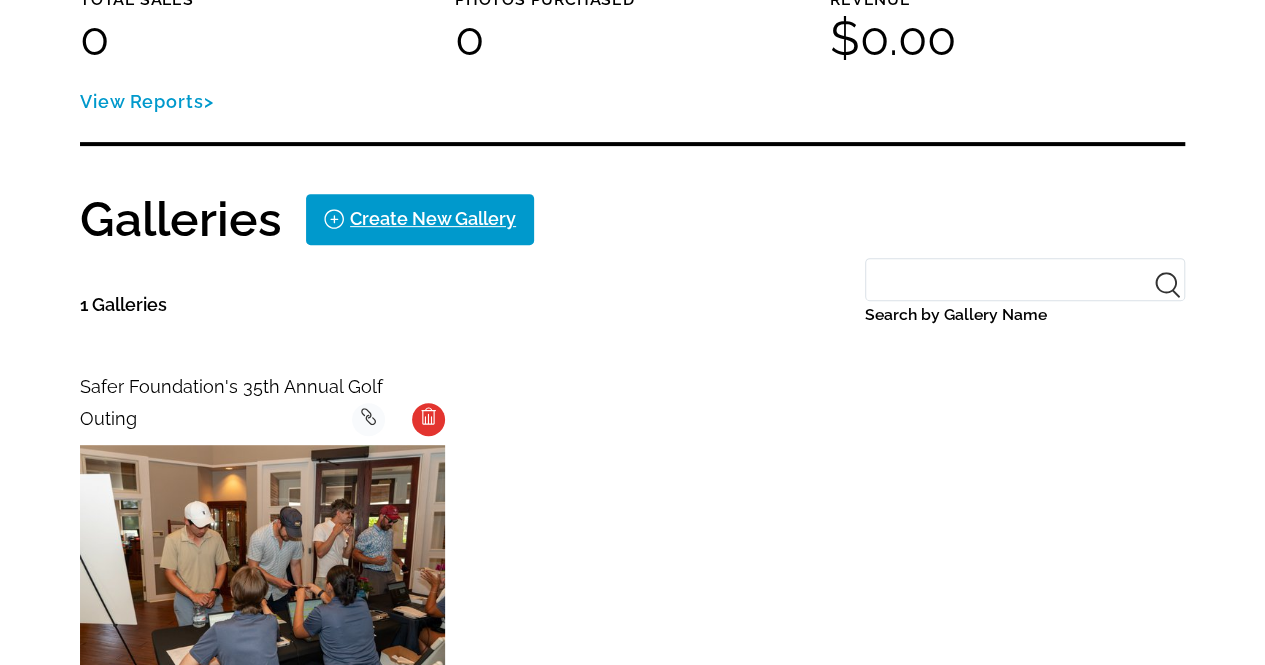 click 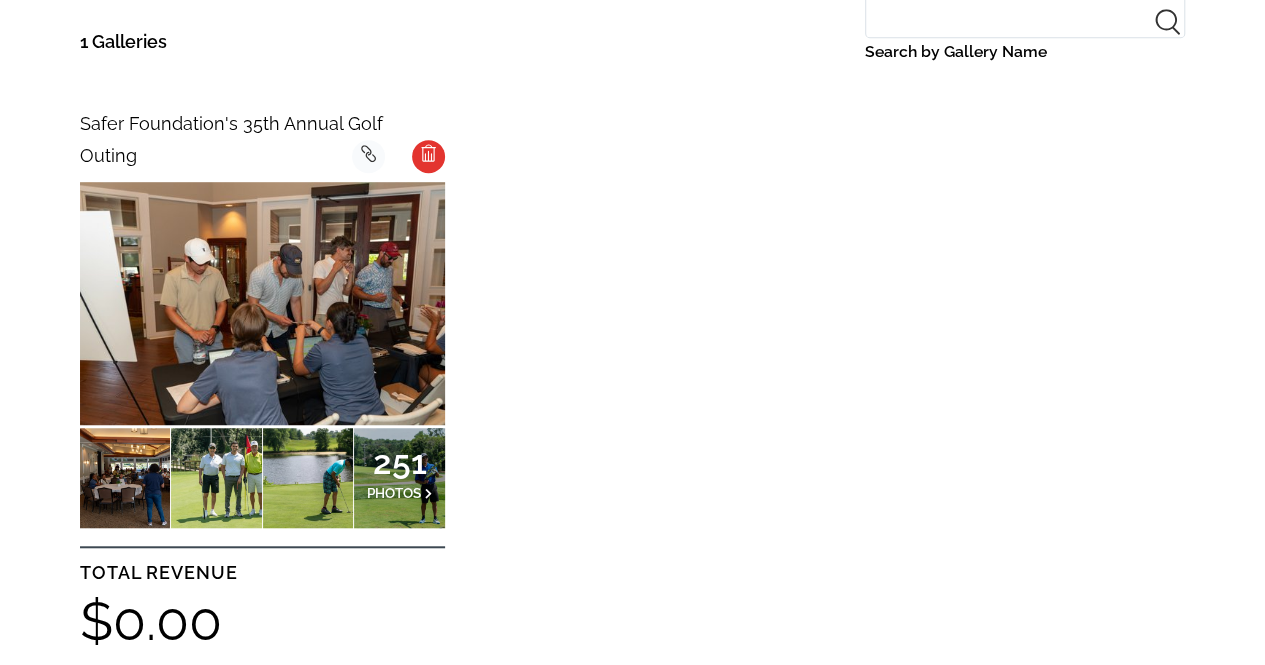 scroll, scrollTop: 550, scrollLeft: 0, axis: vertical 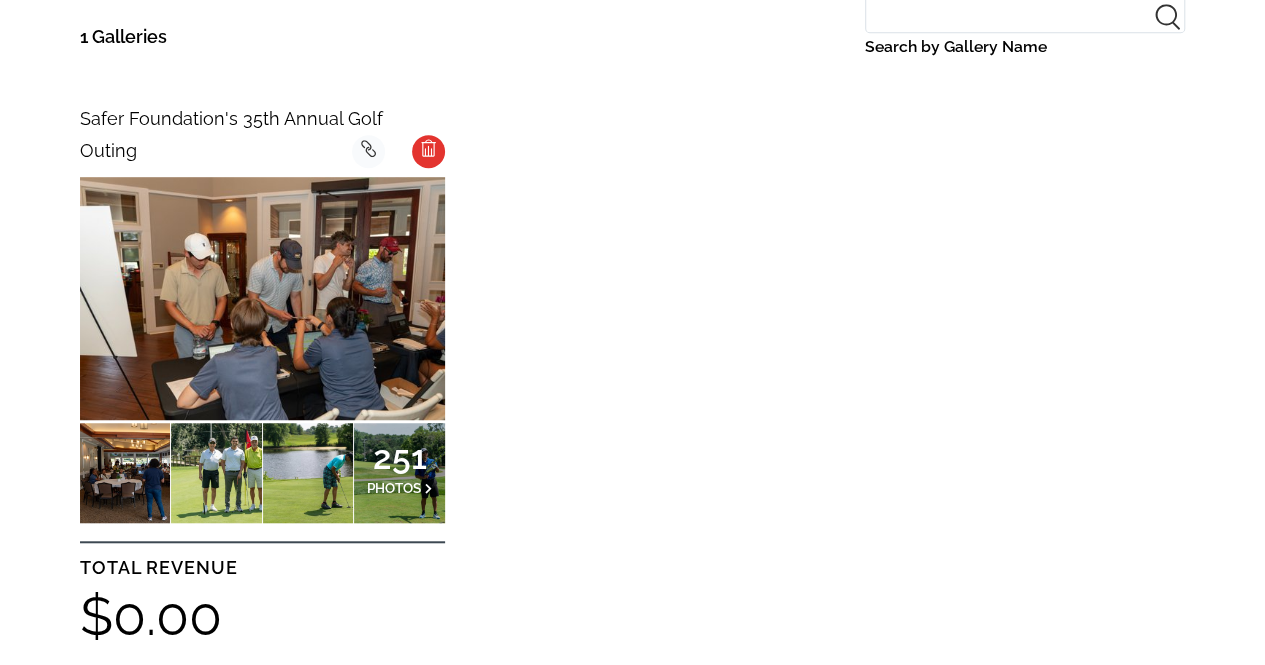 click 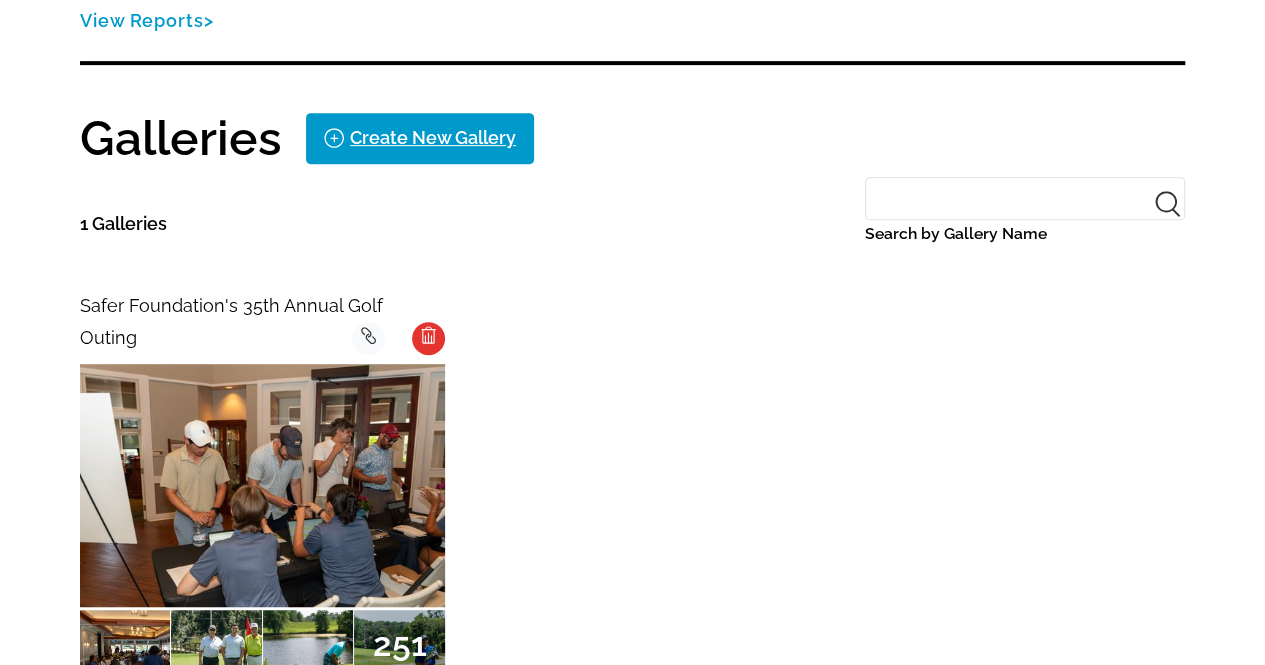 scroll, scrollTop: 362, scrollLeft: 0, axis: vertical 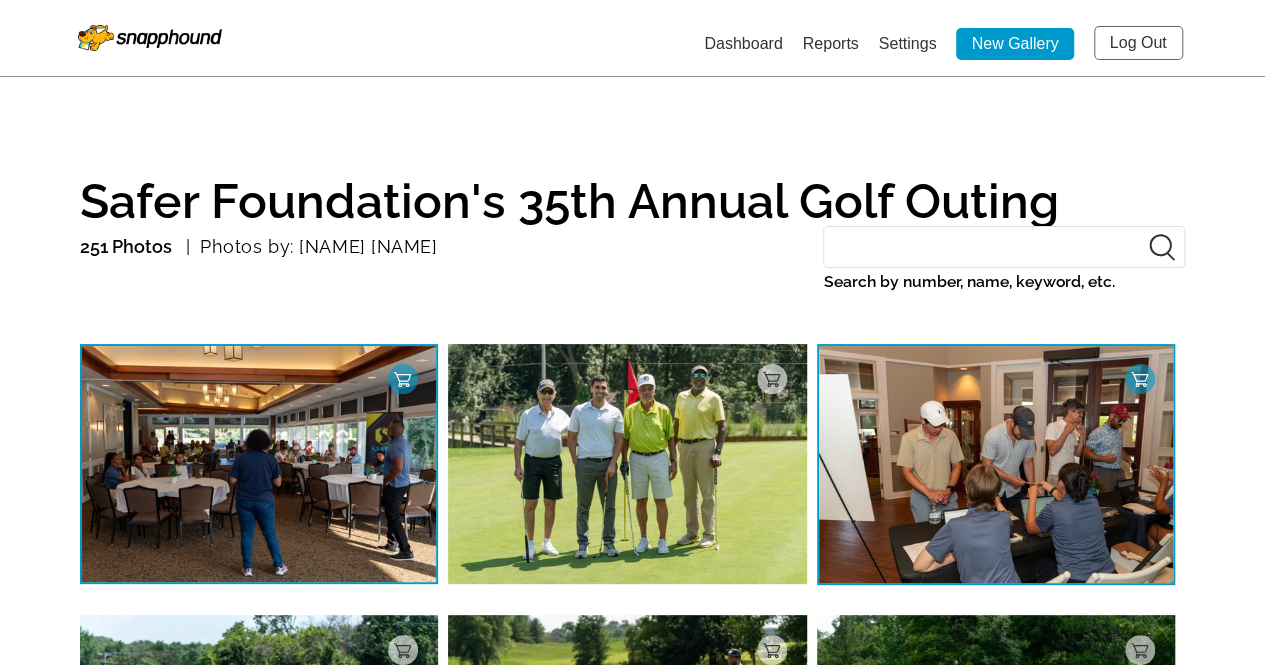 click on "Log Out" at bounding box center [1138, 43] 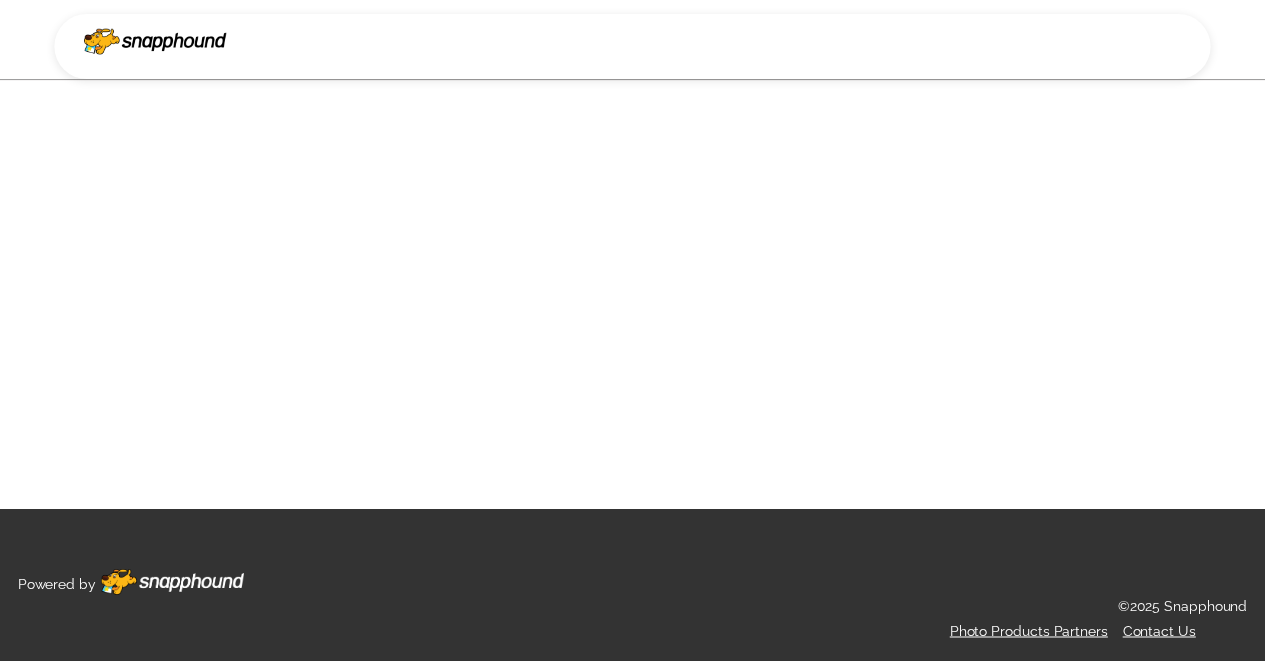 scroll, scrollTop: 0, scrollLeft: 0, axis: both 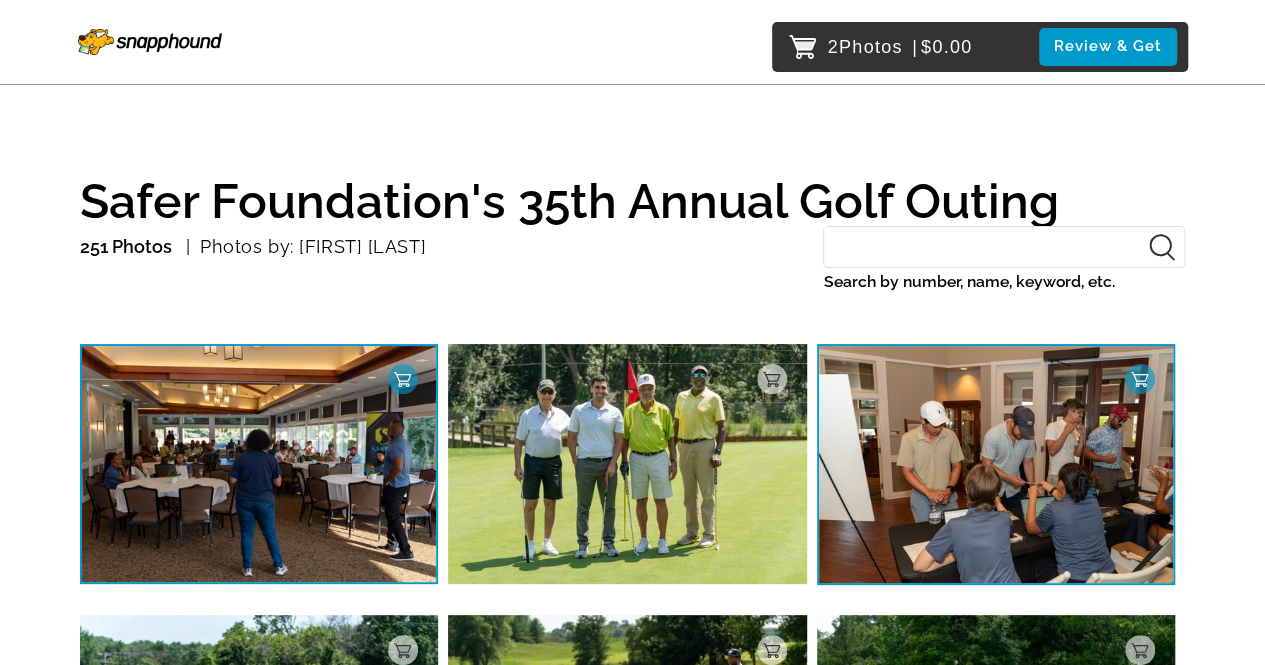 click on "Remove" at bounding box center (418, 379) 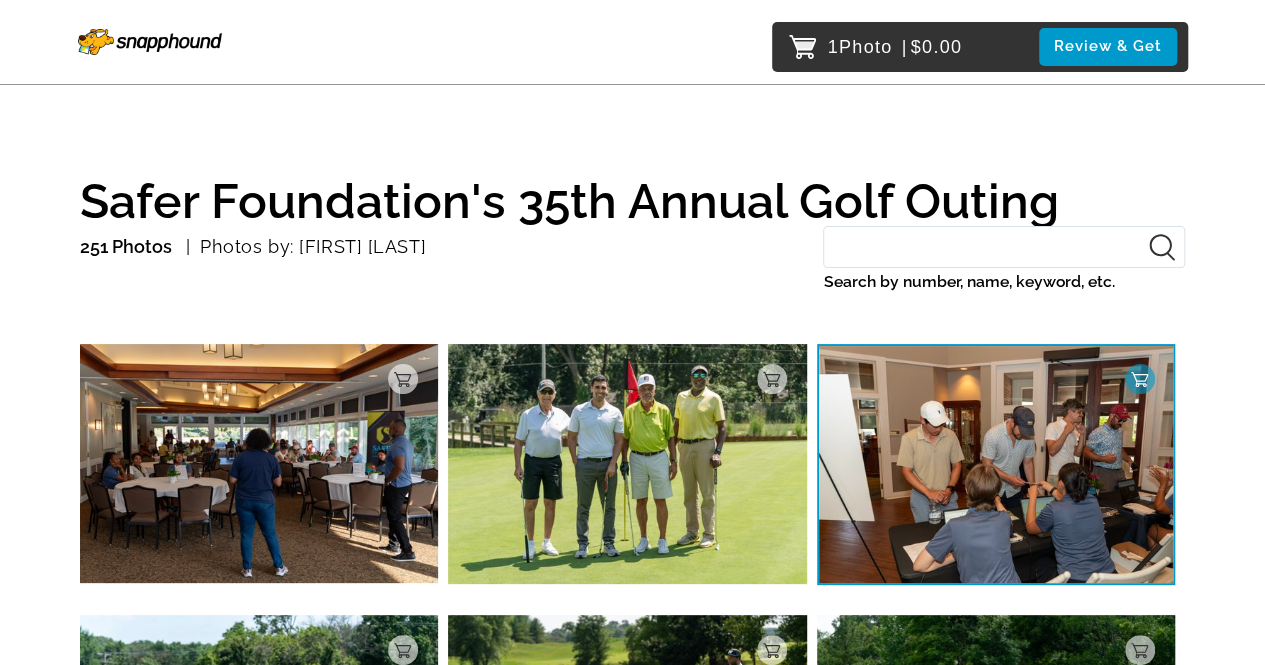 click on "Add to Cart" at bounding box center [418, 379] 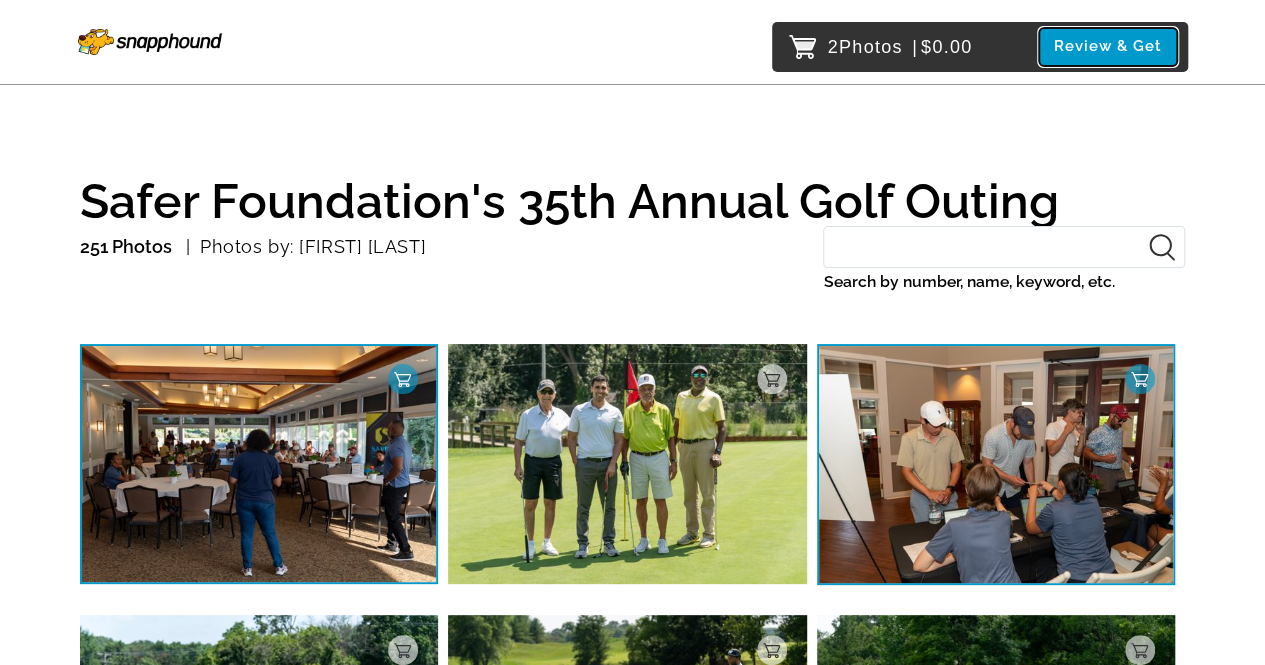 click on "Review & Get" at bounding box center (1108, 46) 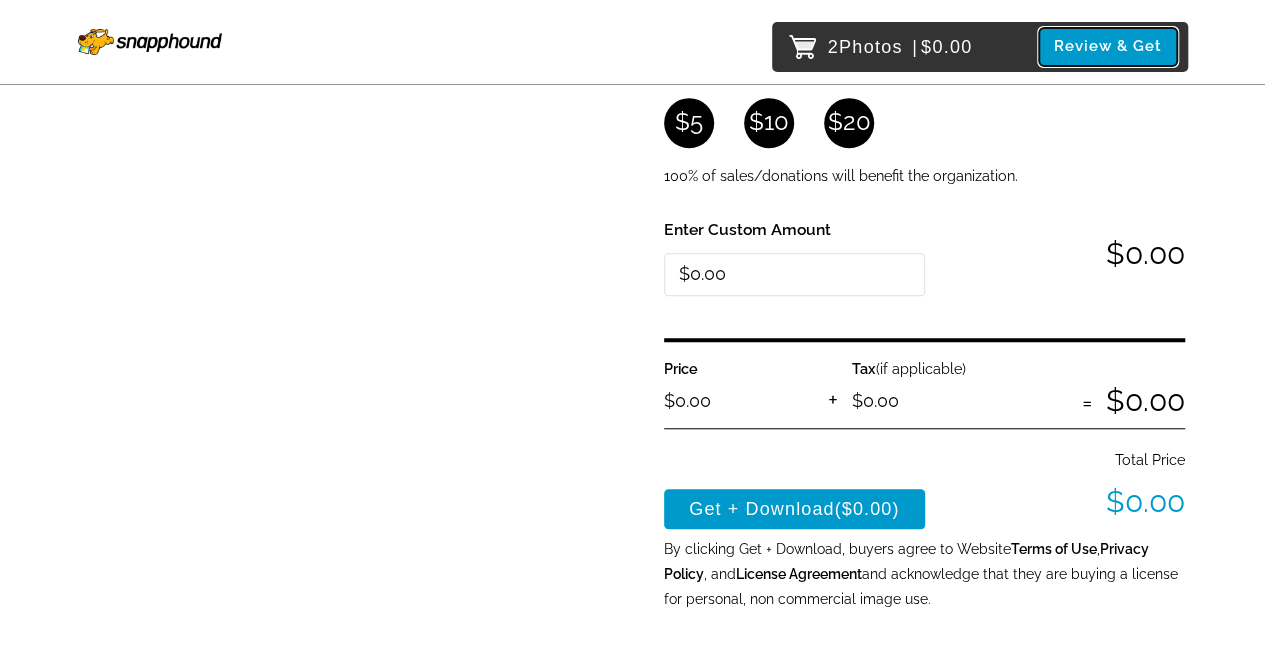 scroll, scrollTop: 704, scrollLeft: 0, axis: vertical 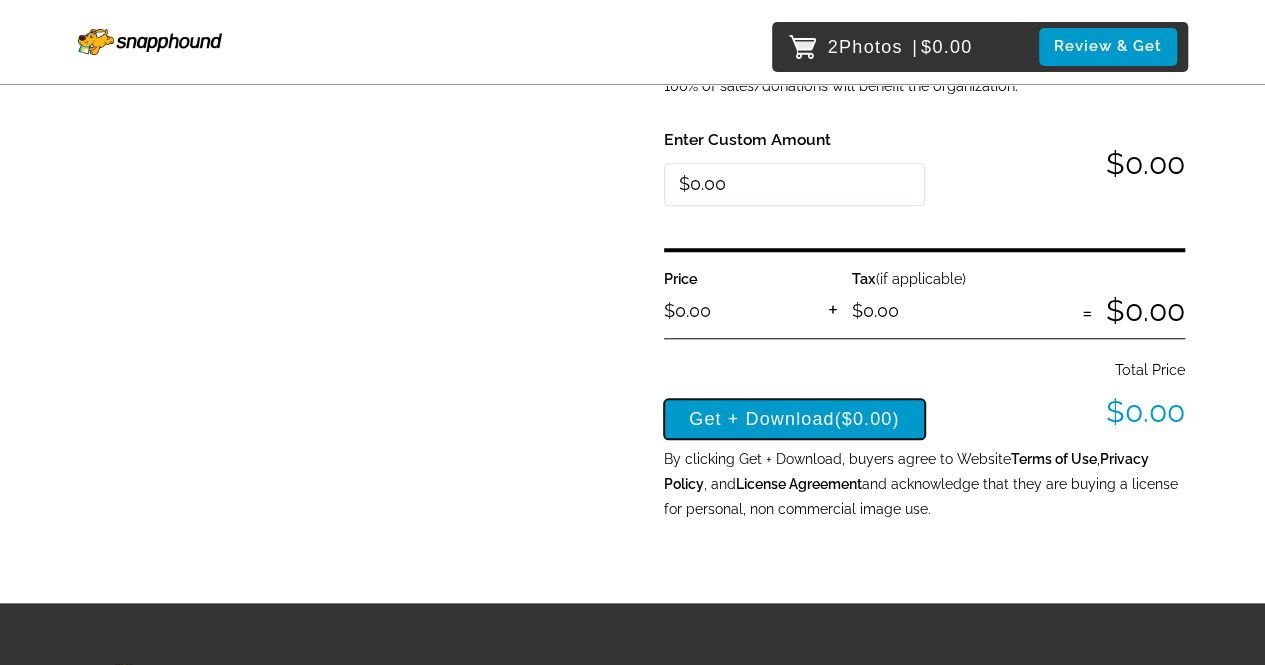 click on "Get + Download  ($0.00)" at bounding box center (794, 419) 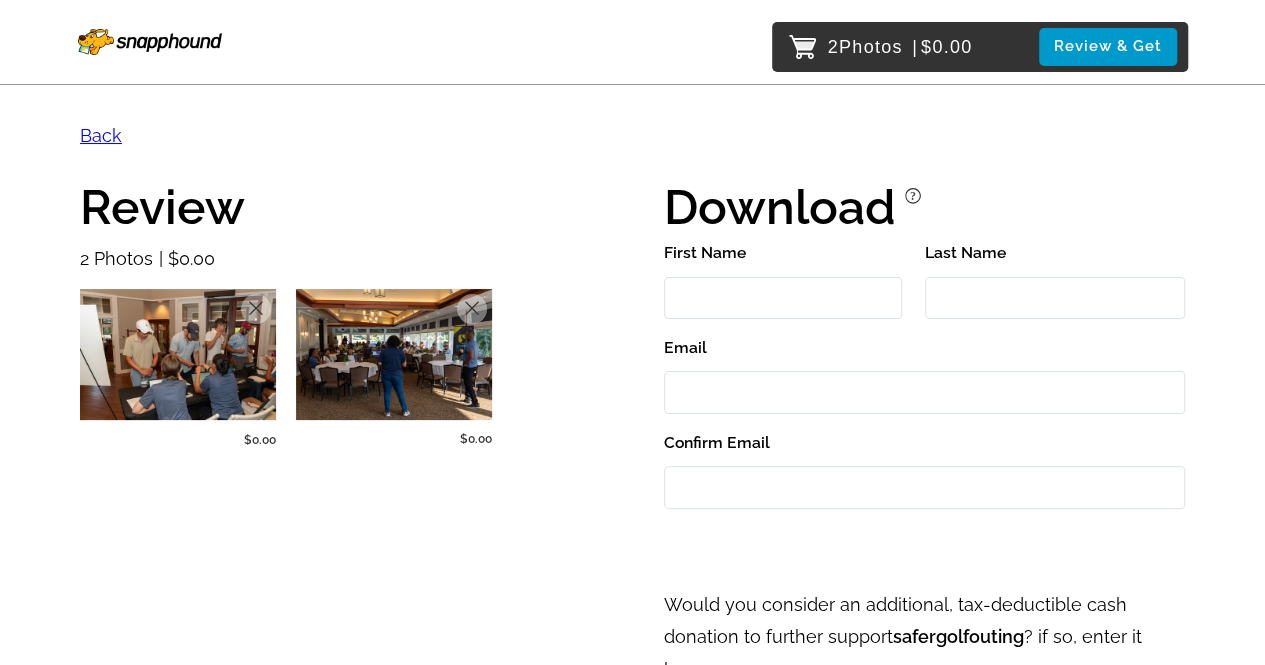 scroll, scrollTop: 0, scrollLeft: 0, axis: both 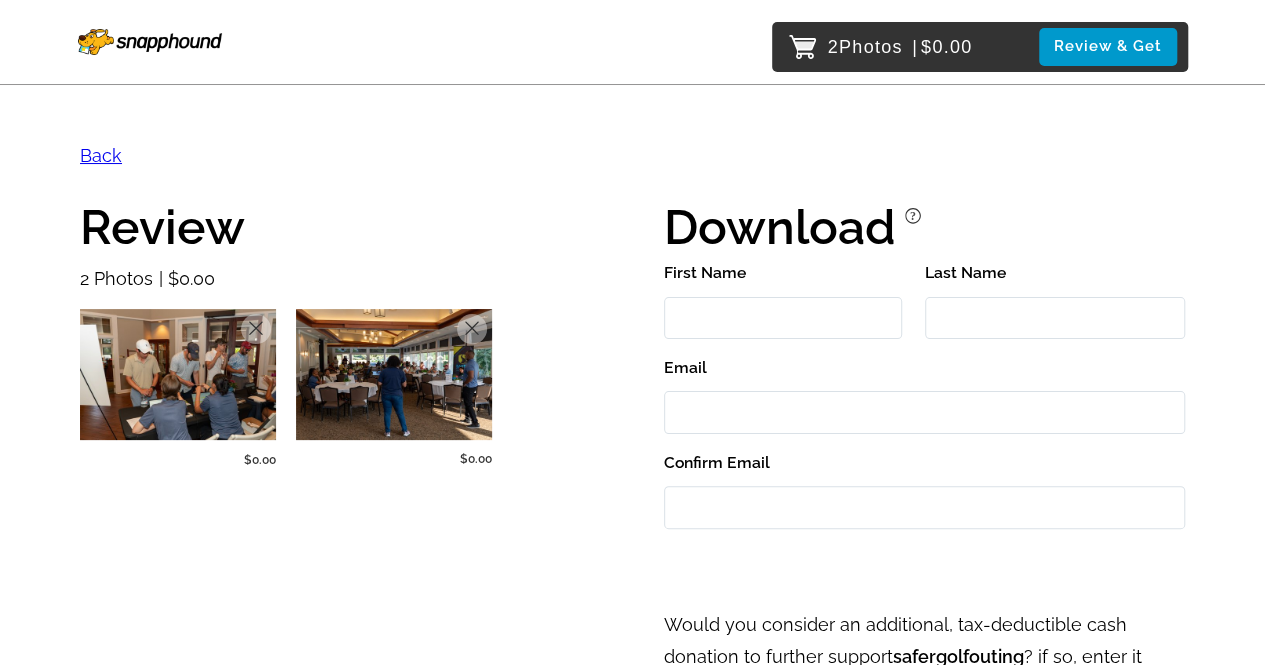 click on "Remove" at bounding box center [472, 329] 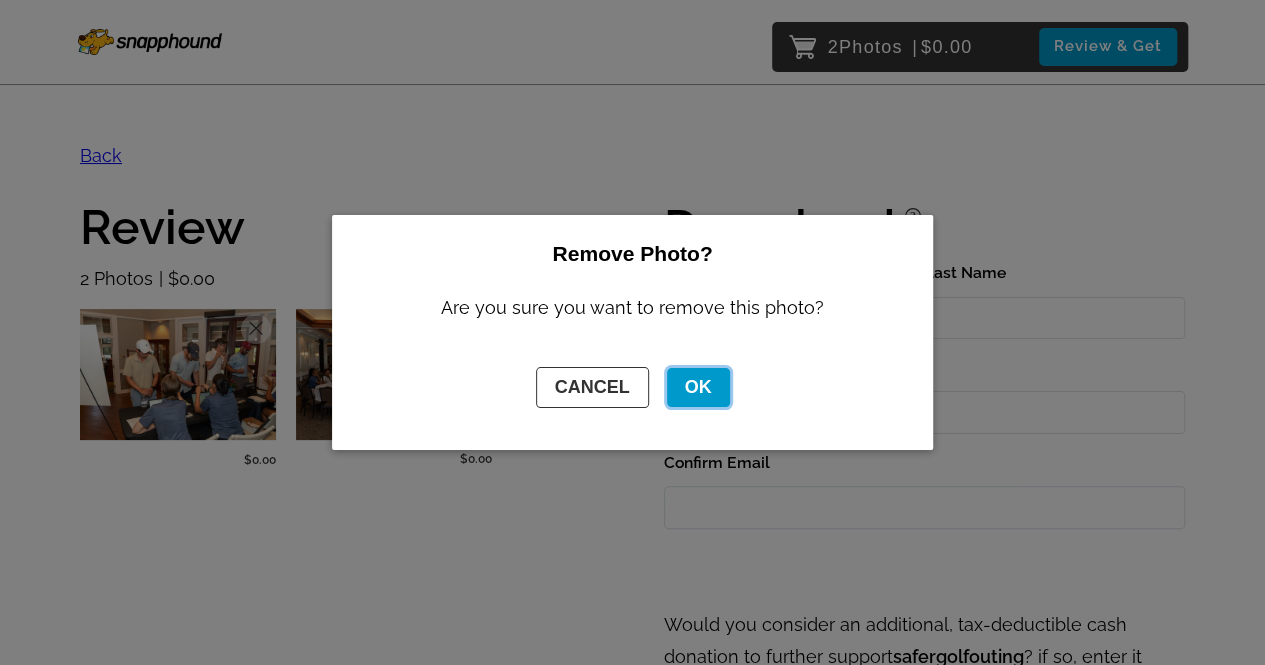 click on "OK" 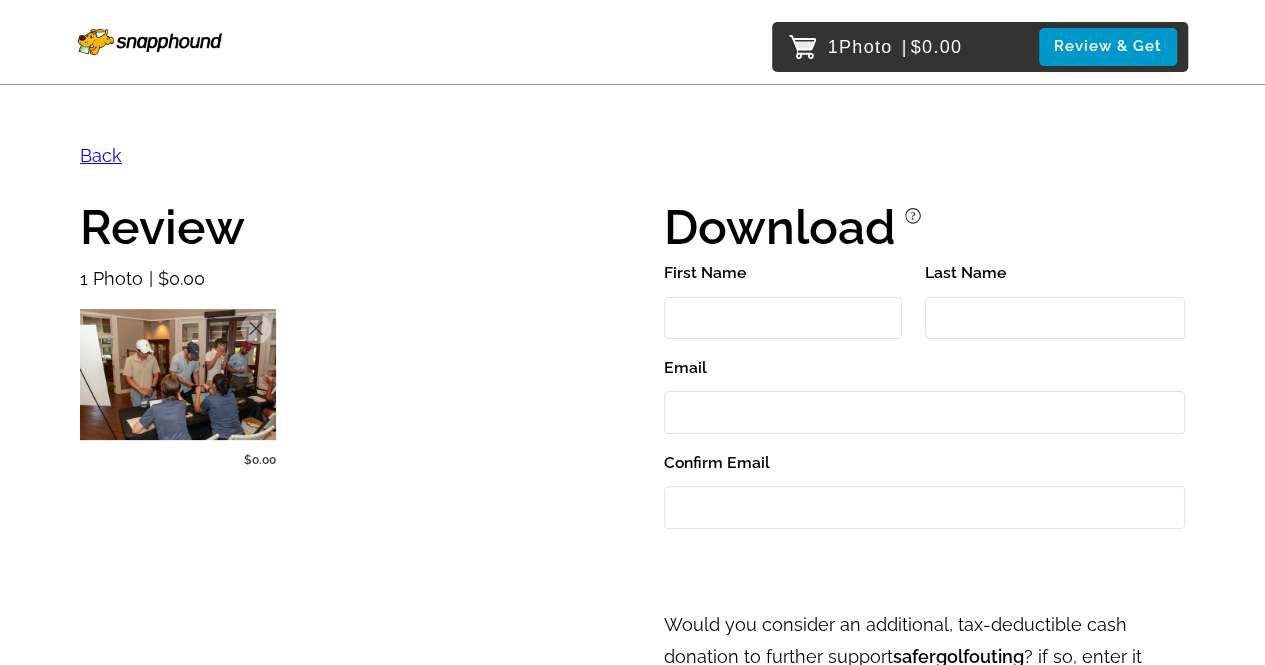 click on "Remove" at bounding box center [256, 329] 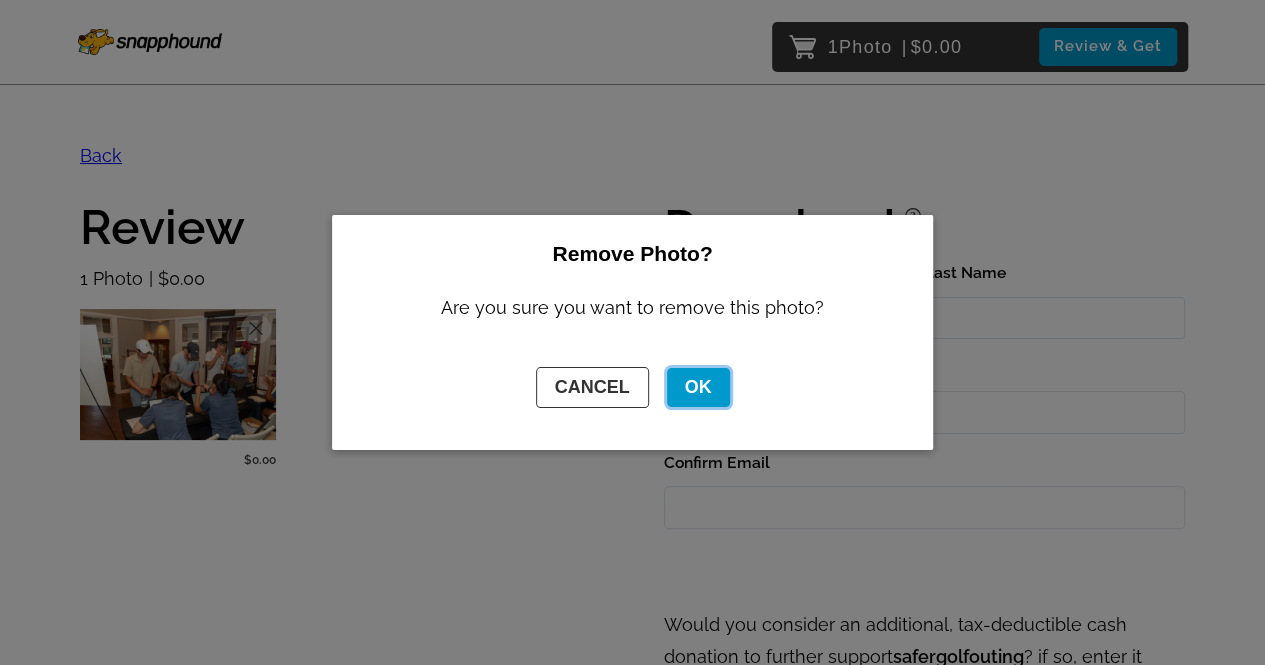 click on "OK" 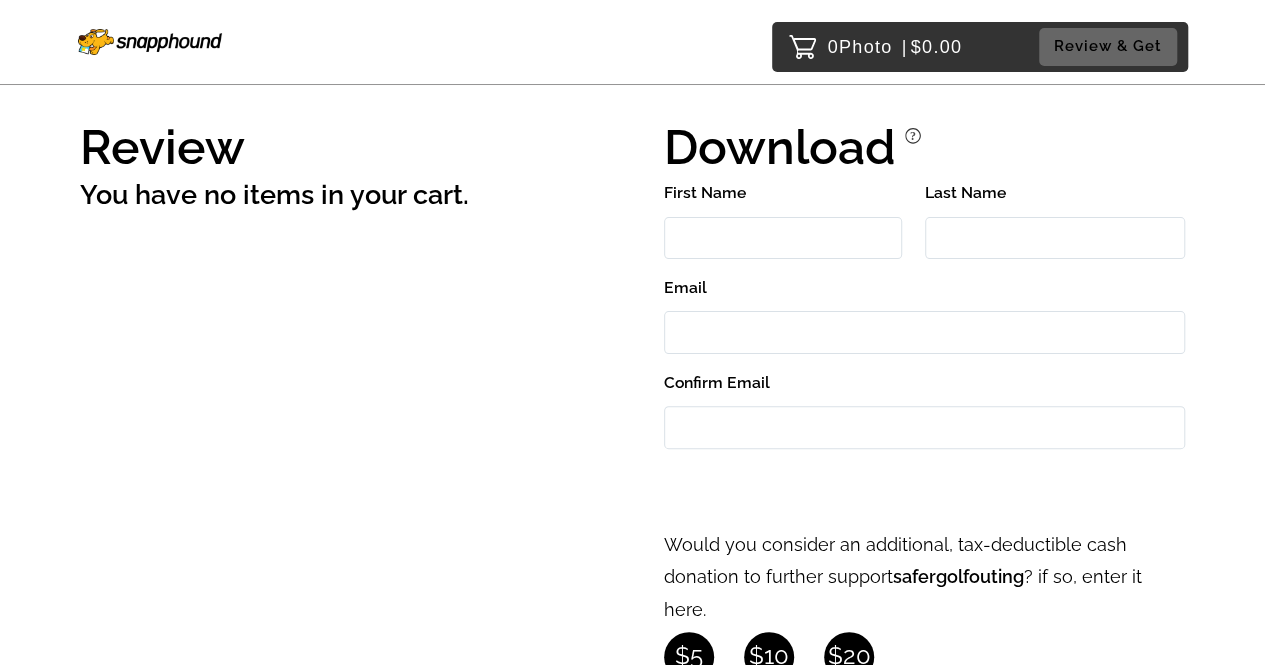 scroll, scrollTop: 0, scrollLeft: 0, axis: both 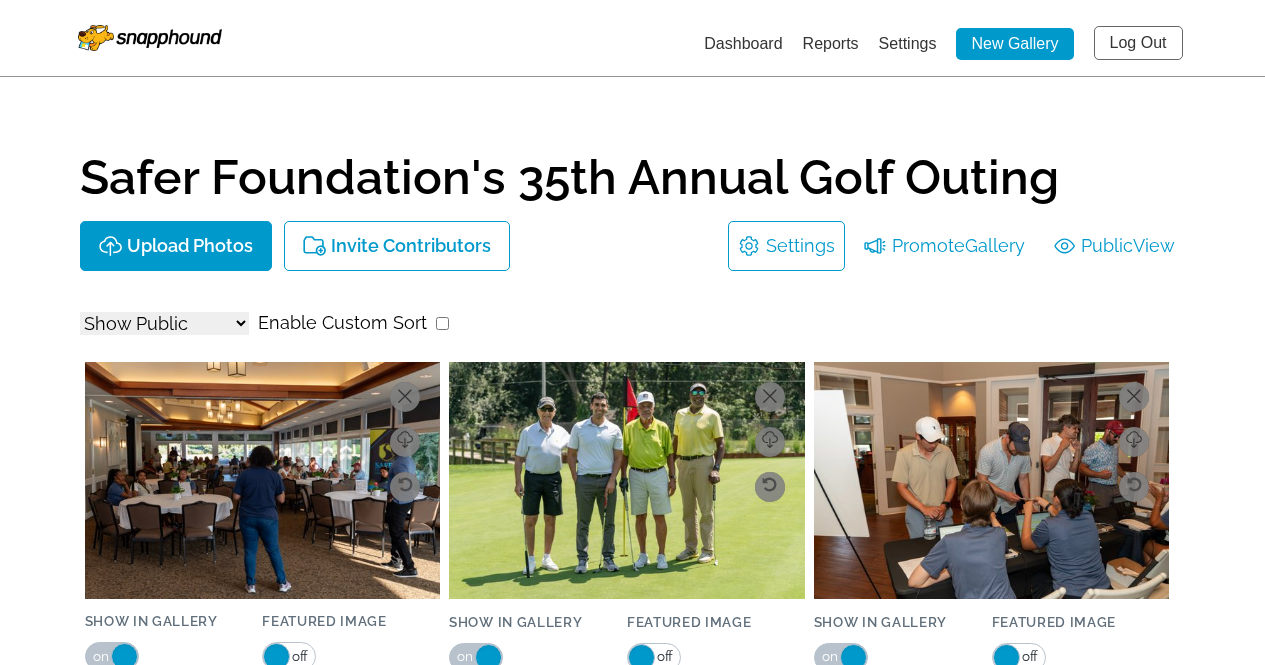 select on "onlyShowInGallery" 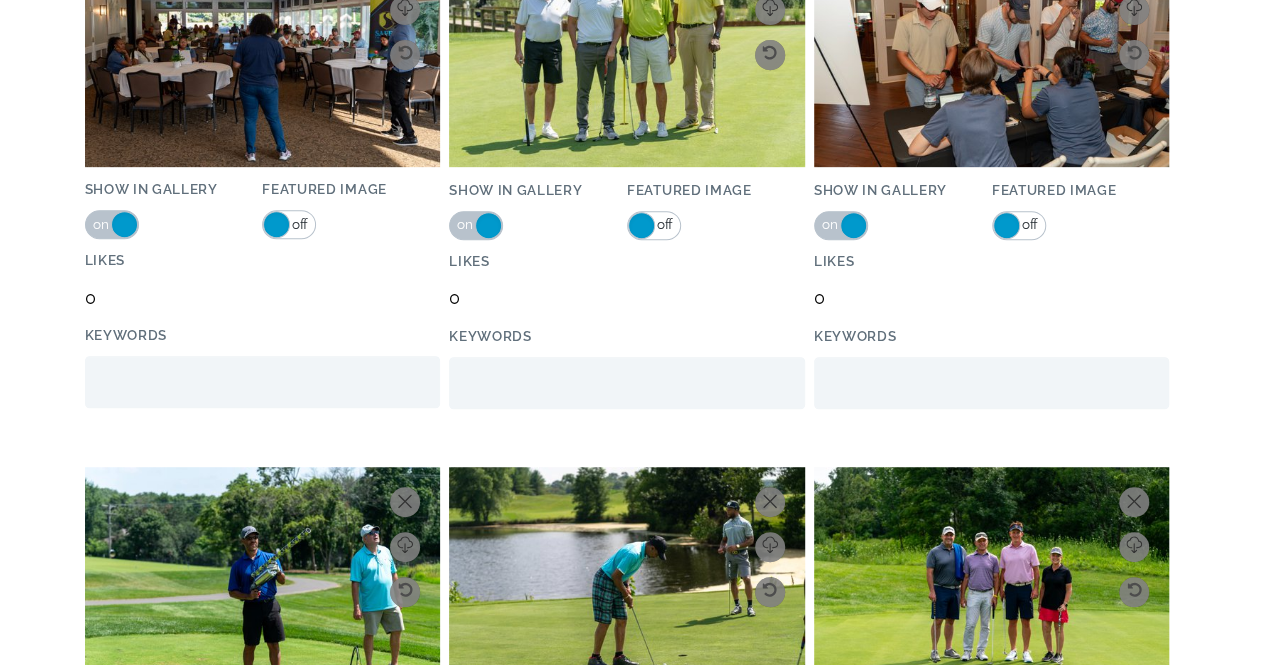 scroll, scrollTop: 0, scrollLeft: 0, axis: both 